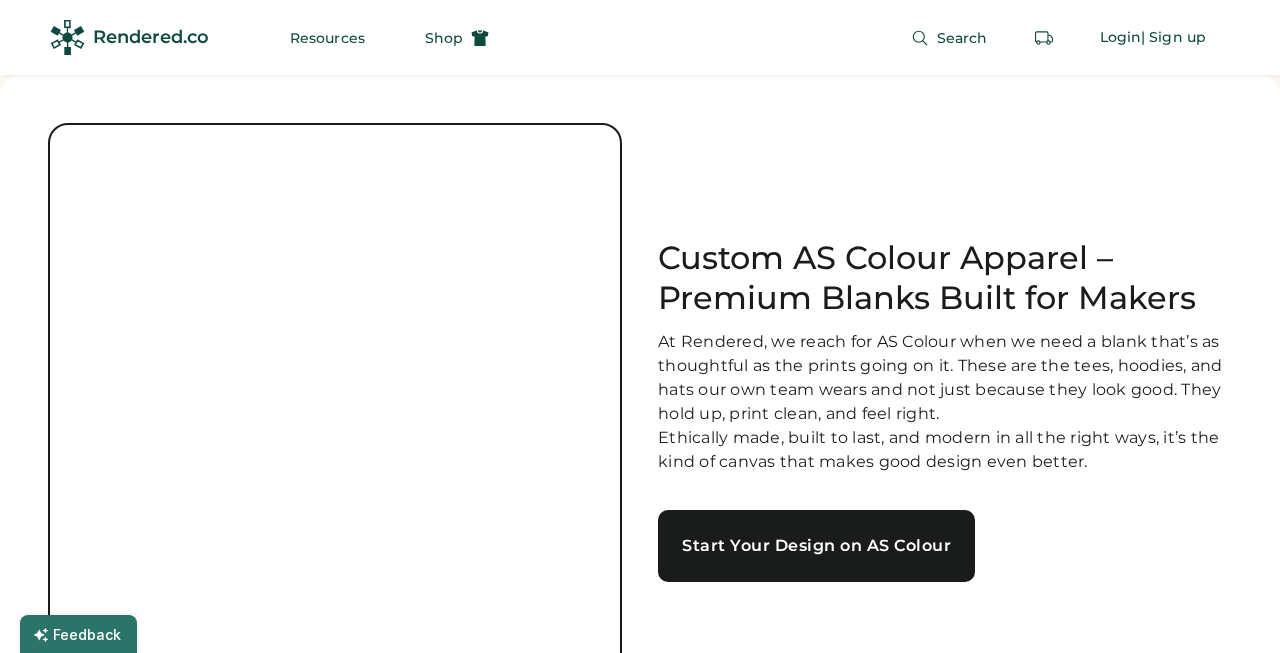 scroll, scrollTop: 0, scrollLeft: 0, axis: both 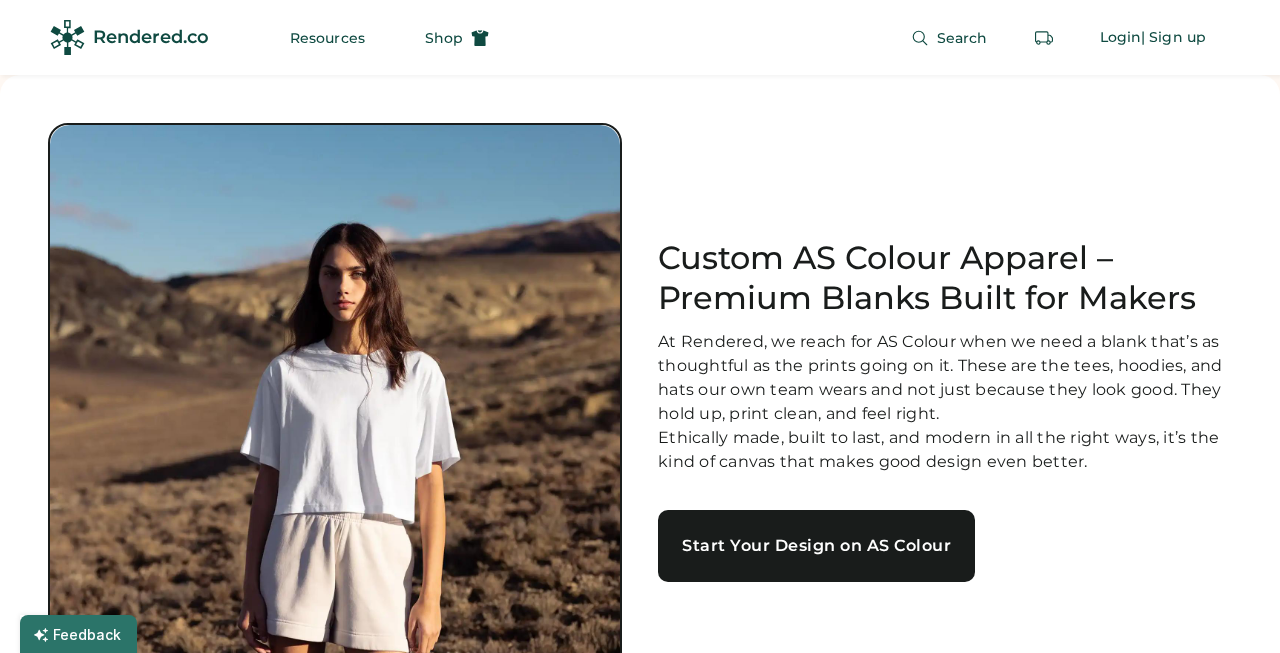 click on "Start Your Design on AS Colour" at bounding box center (816, 546) 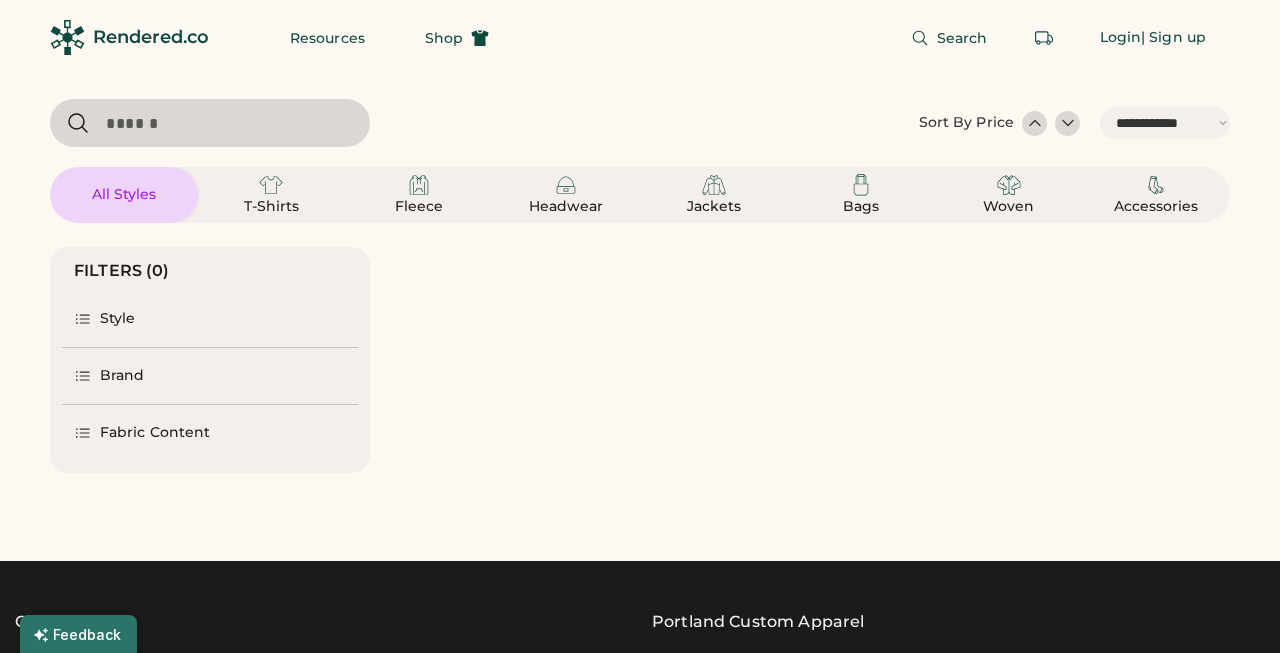 select on "*****" 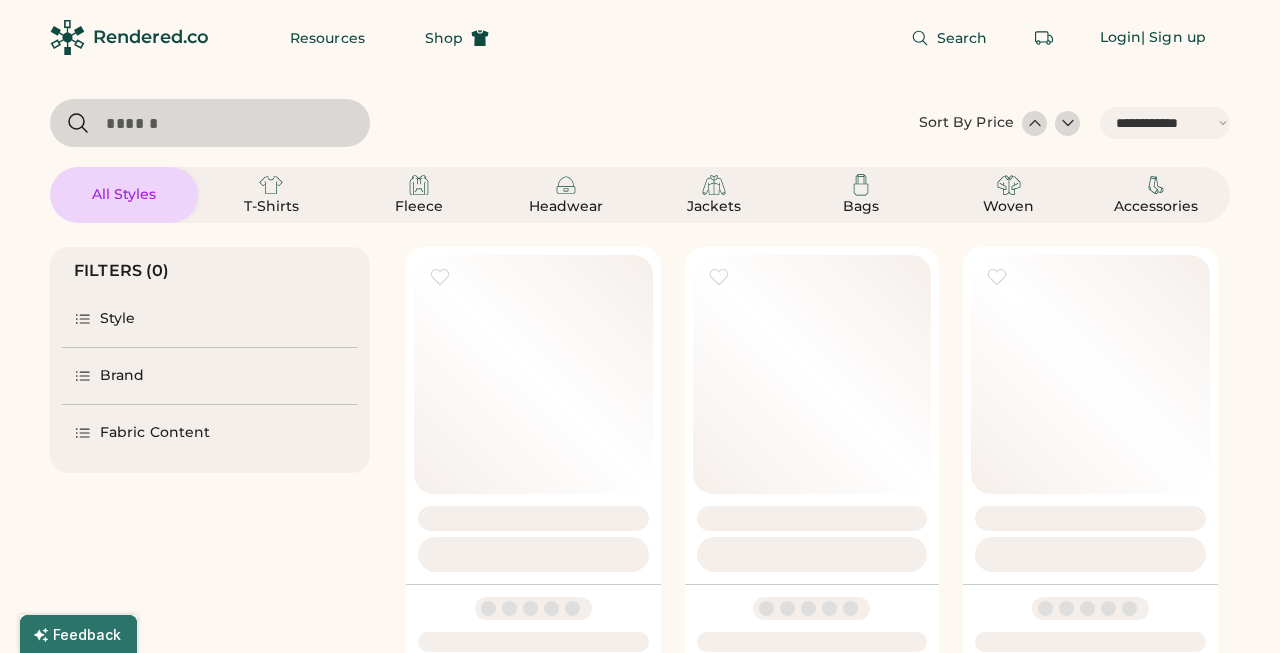 scroll, scrollTop: 0, scrollLeft: 0, axis: both 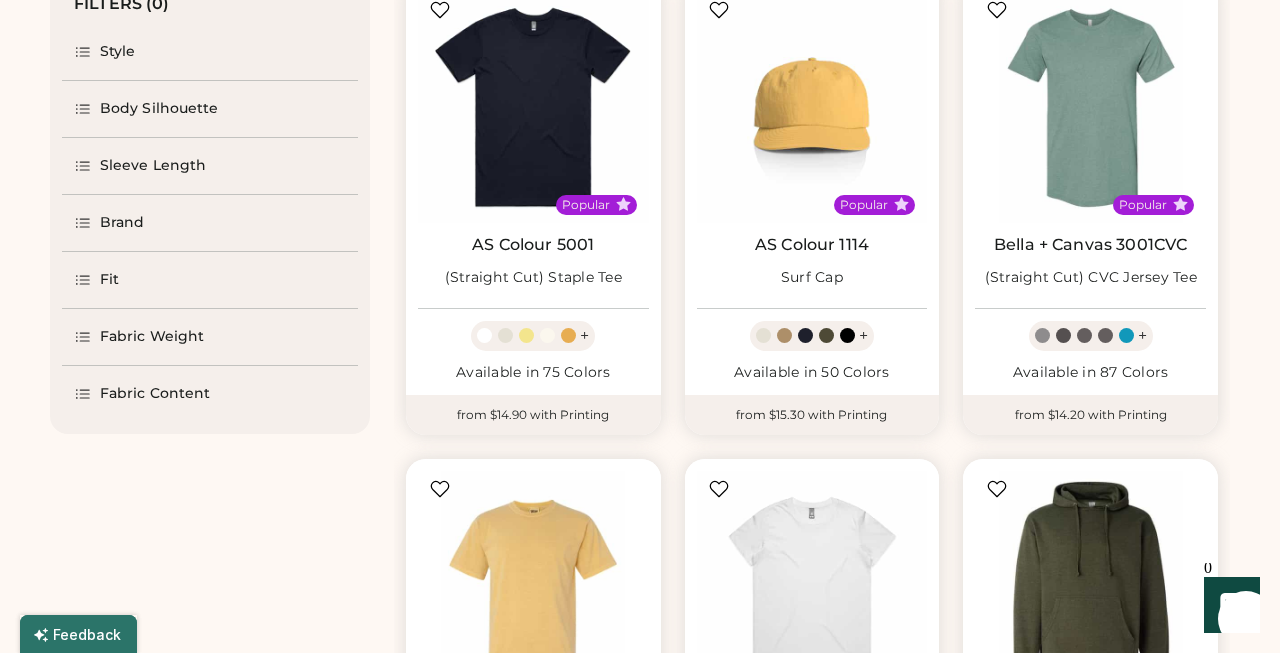 select on "*****" 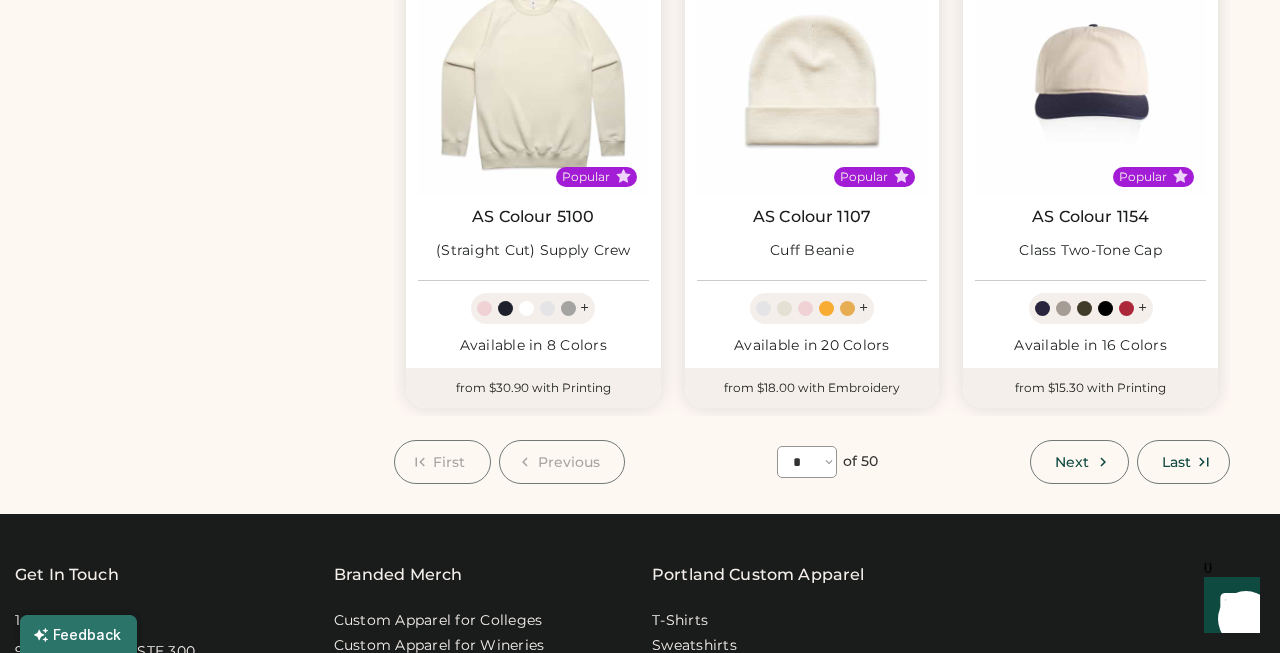 scroll, scrollTop: 1757, scrollLeft: 0, axis: vertical 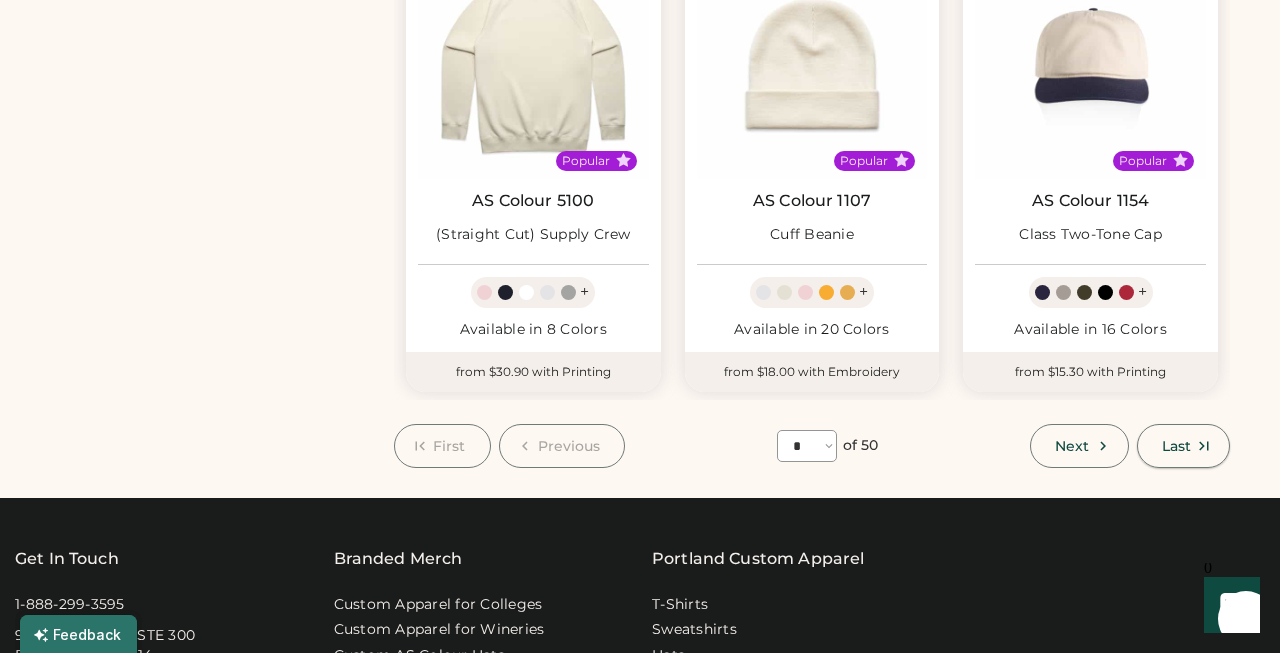 click on "Last" at bounding box center [1176, 446] 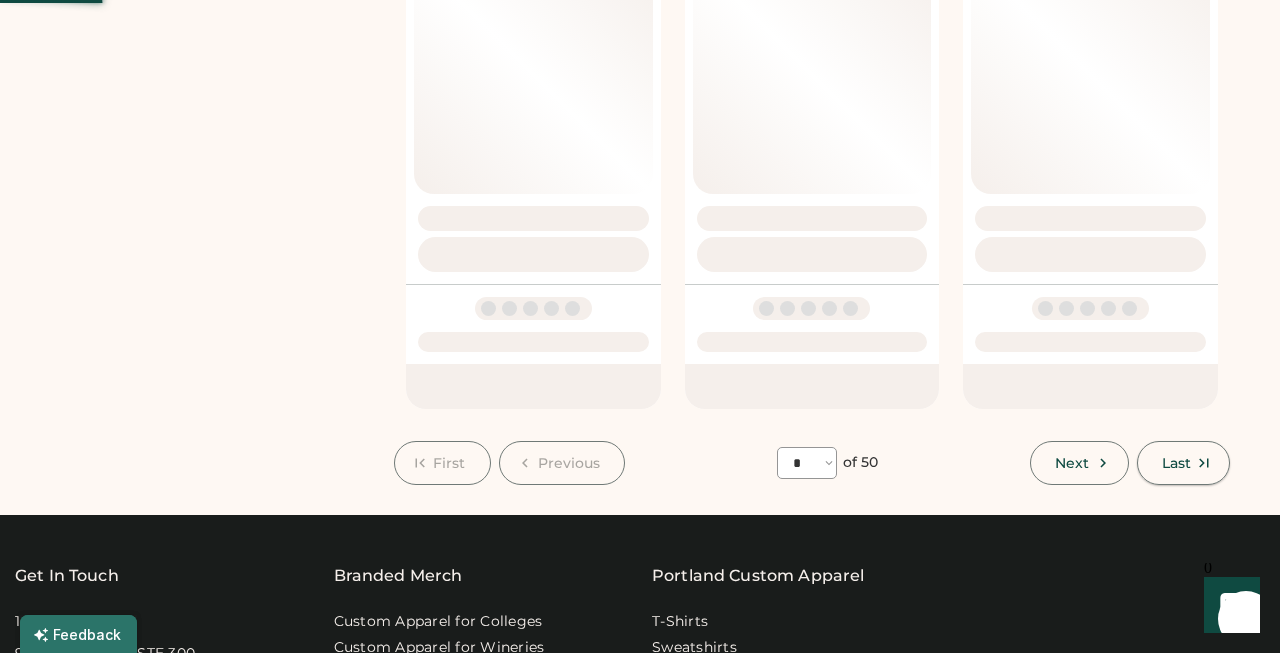 select on "**" 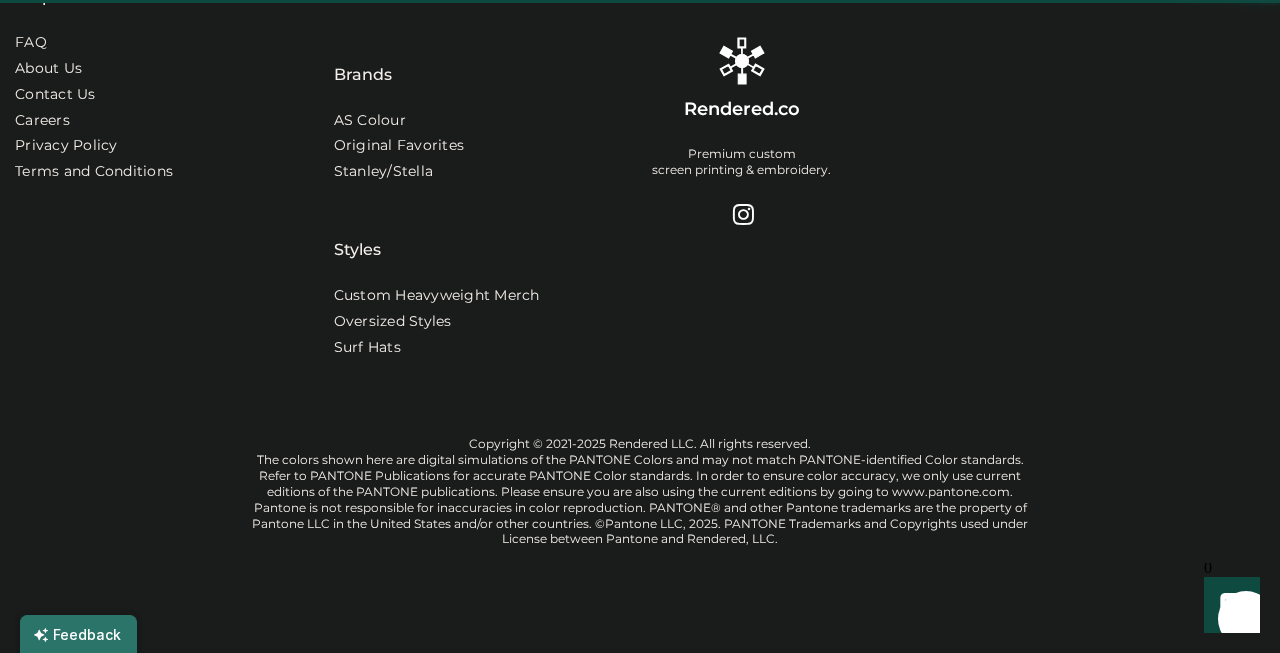 scroll, scrollTop: 1575, scrollLeft: 0, axis: vertical 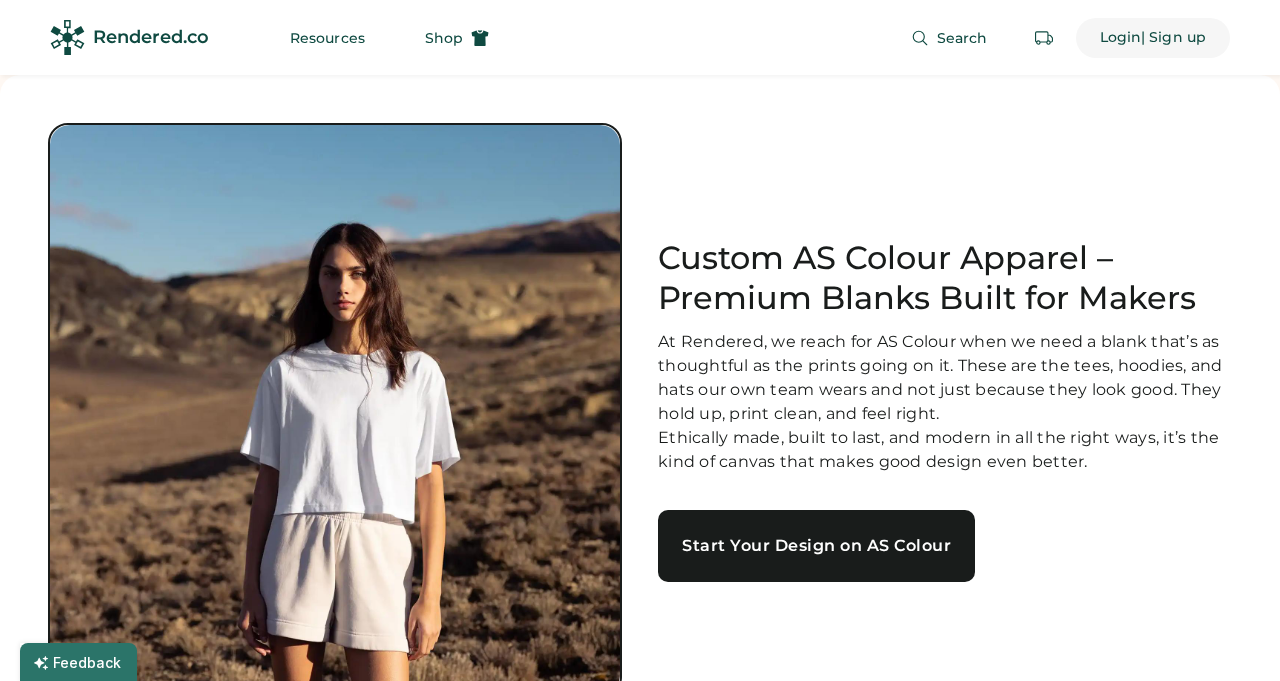 click on "| Sign up" at bounding box center [1173, 38] 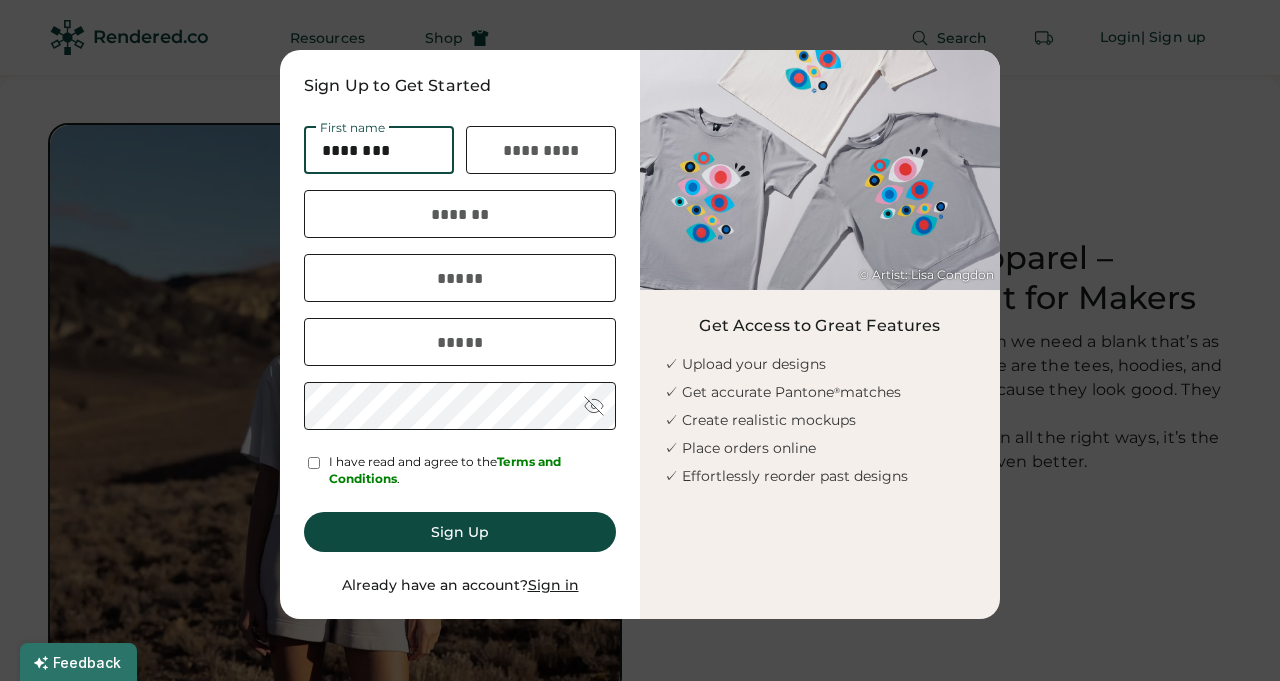 click at bounding box center [379, 150] 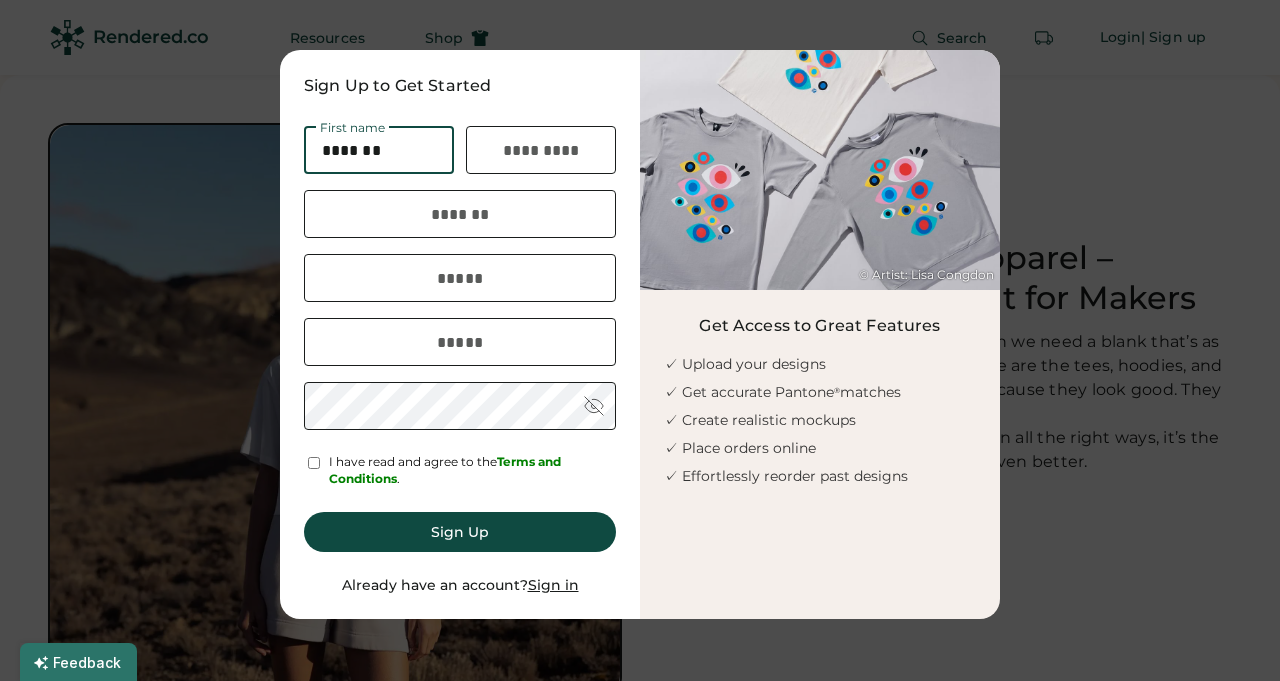 type on "*******" 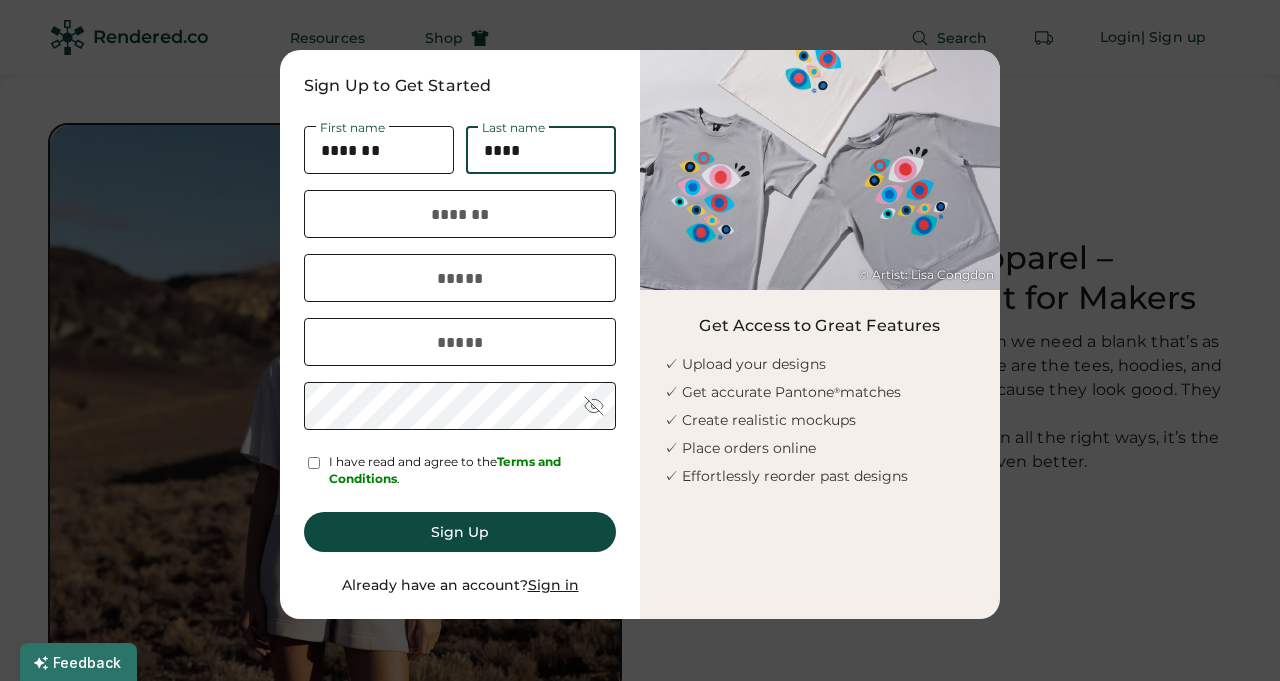 type on "****" 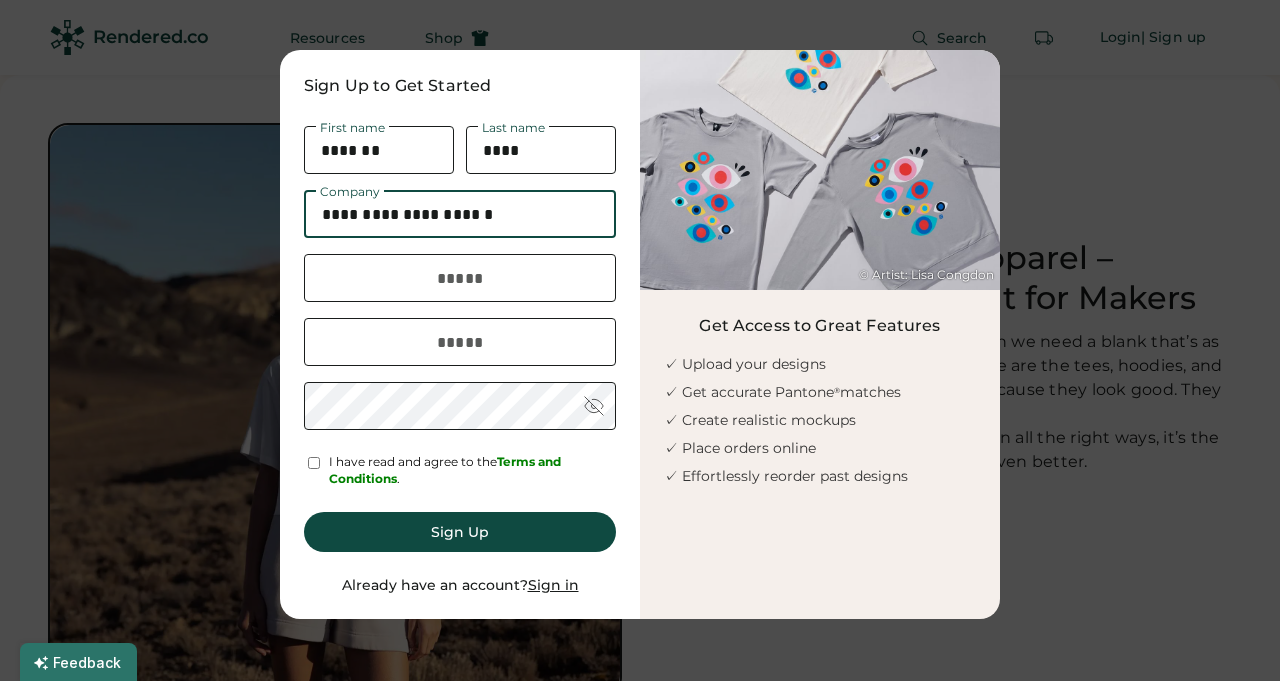 type on "**********" 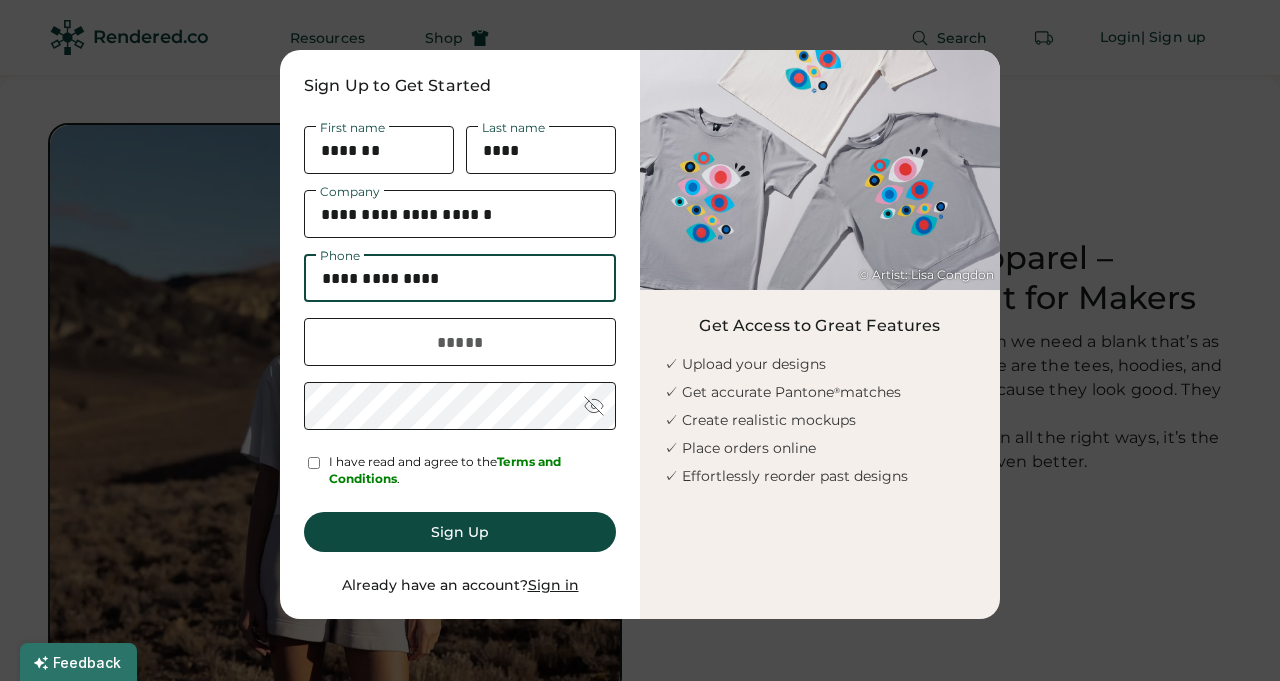 type on "**********" 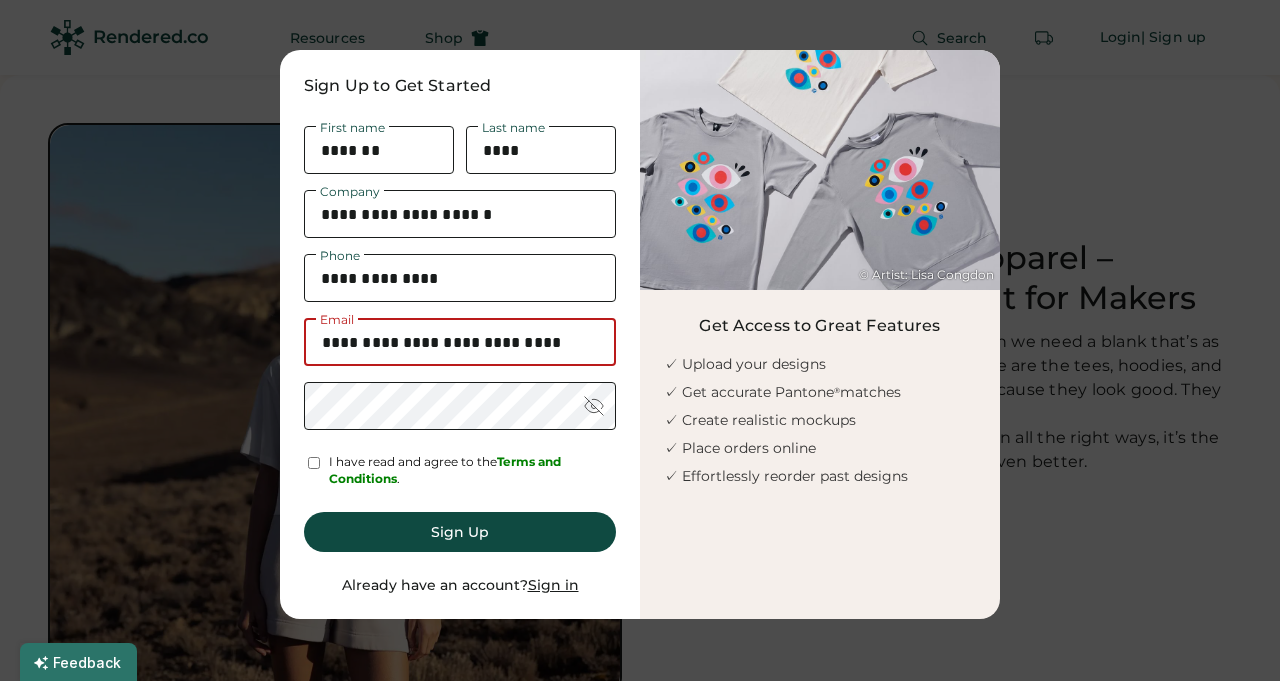 type on "**********" 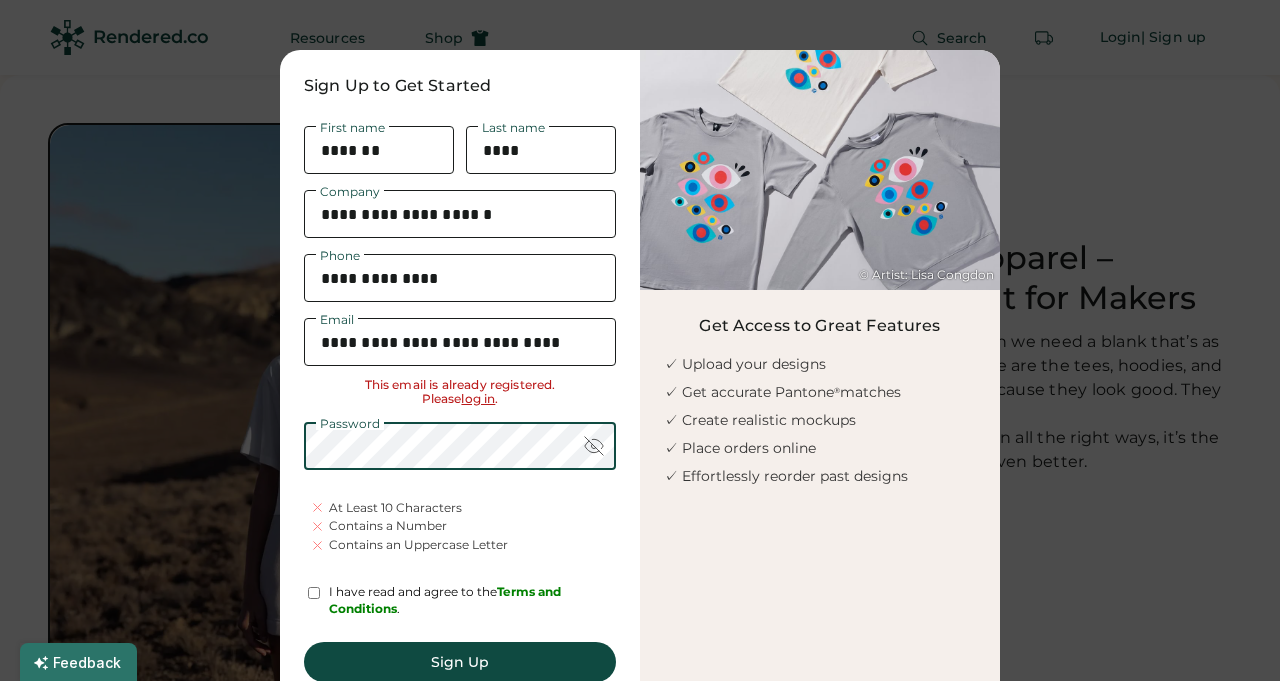 click on "log in" at bounding box center [478, 398] 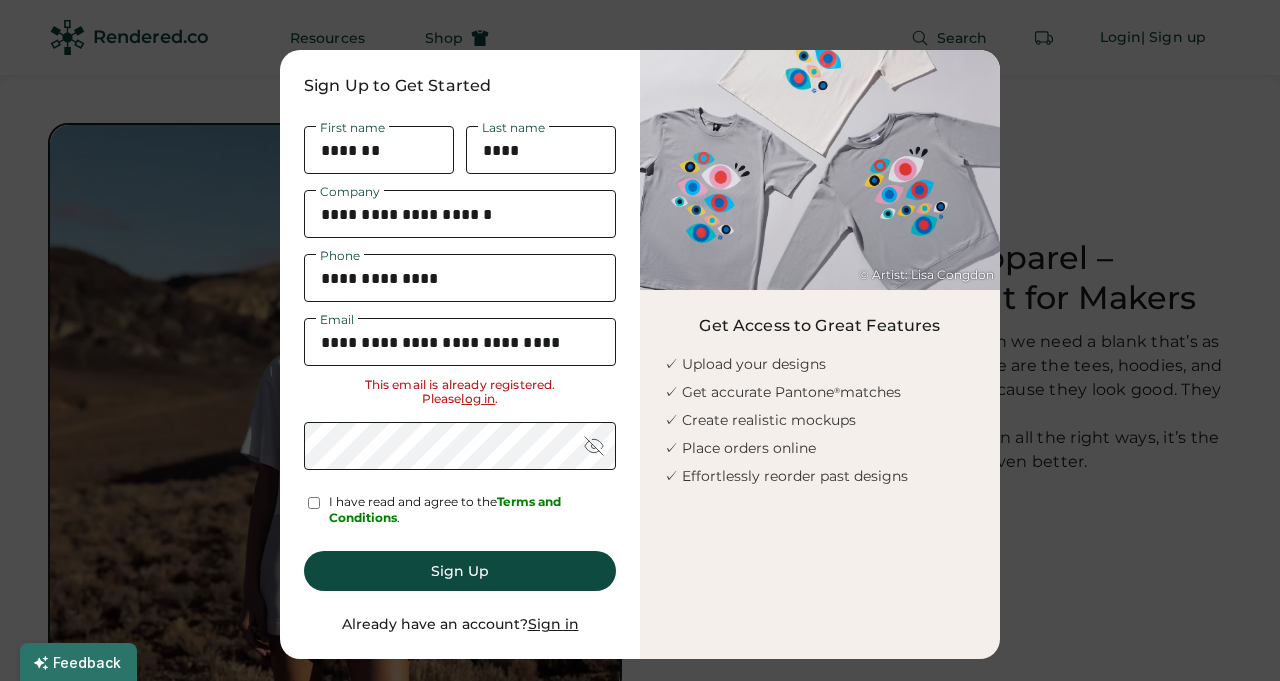 click on "Sign in" at bounding box center [553, 624] 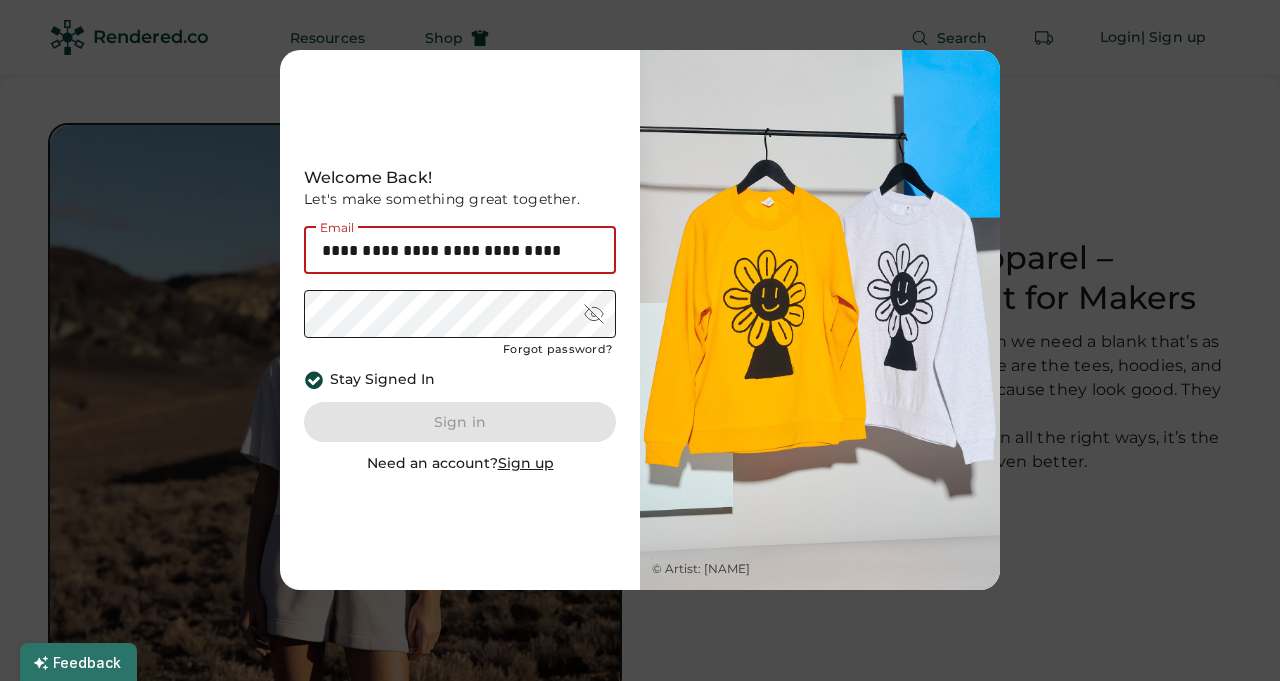 type on "**********" 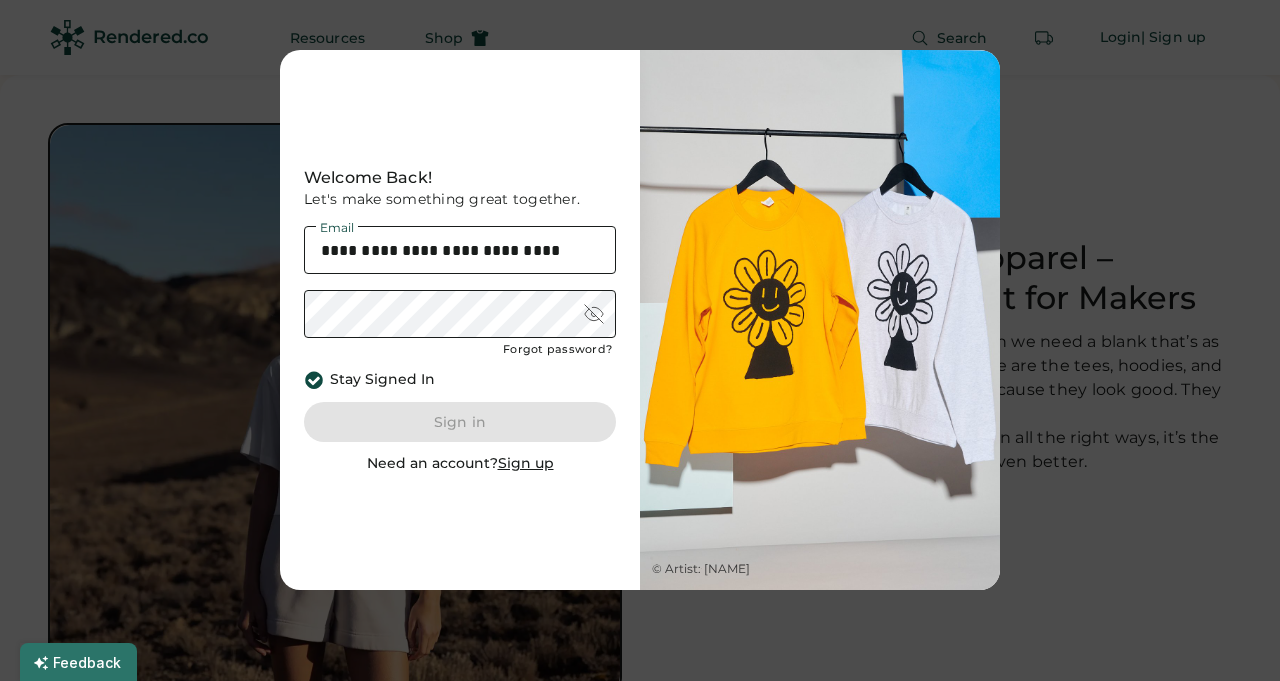 click on "**********" at bounding box center (460, 320) 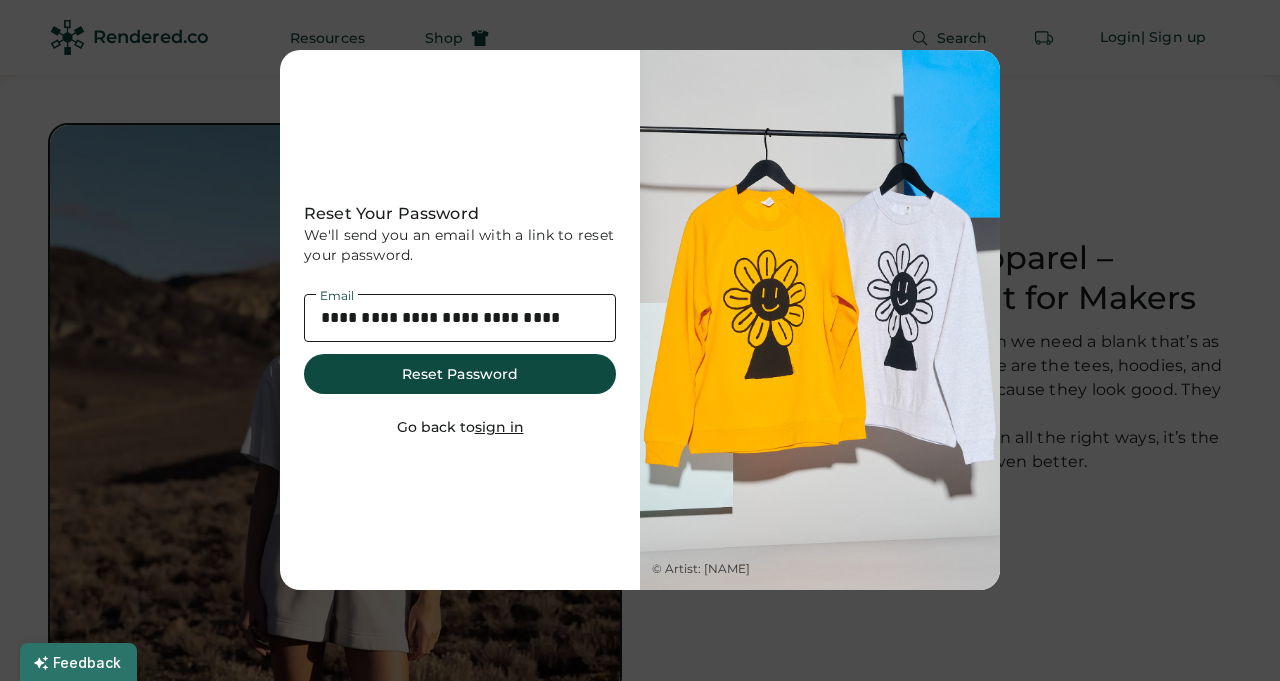 click on "Reset Password" at bounding box center [460, 374] 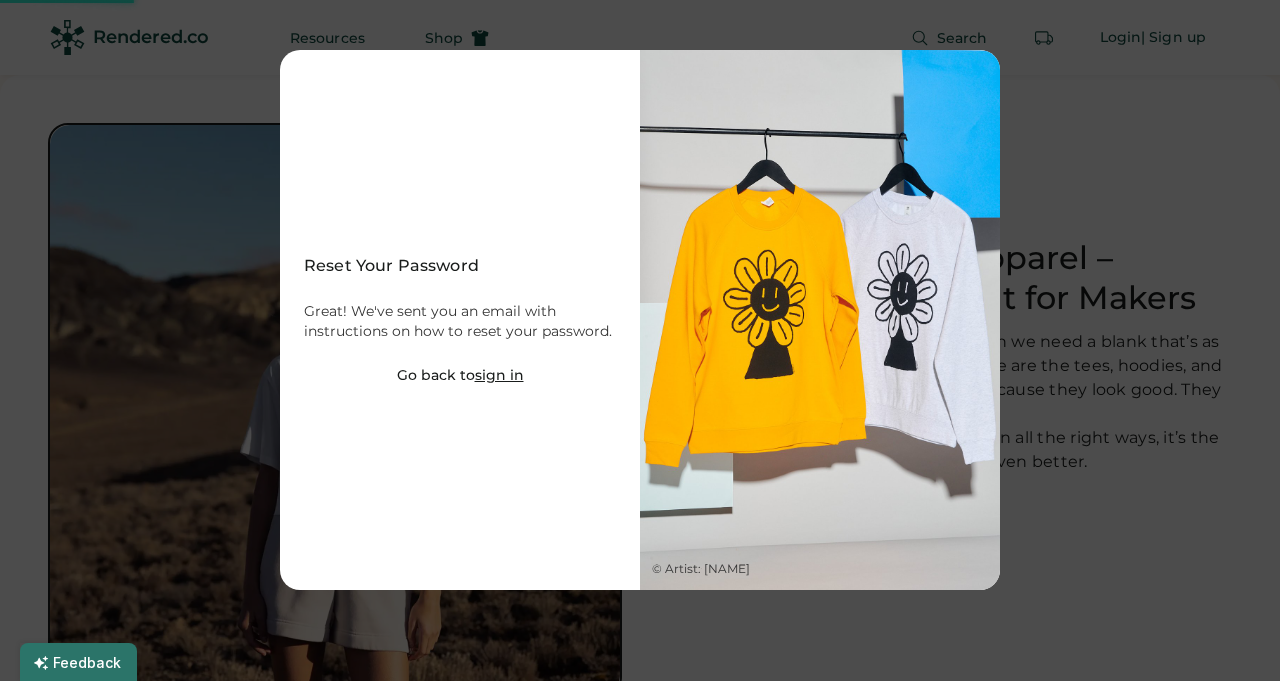 click on "sign in" at bounding box center (499, 375) 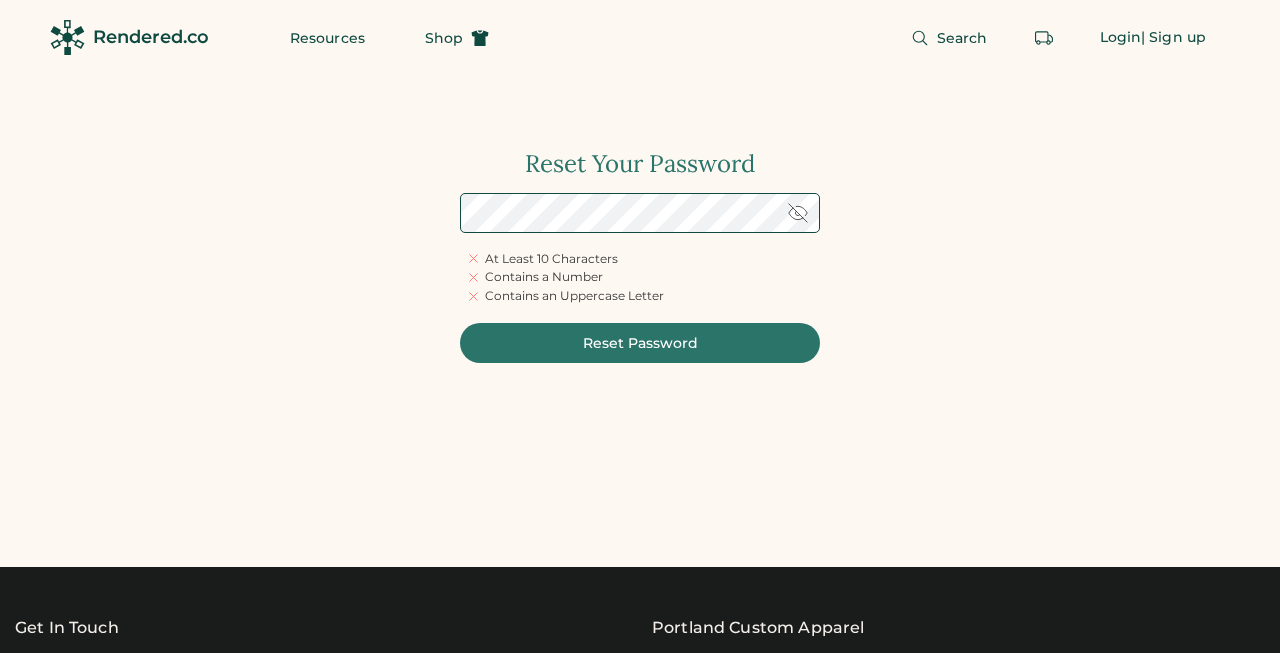 scroll, scrollTop: 0, scrollLeft: 0, axis: both 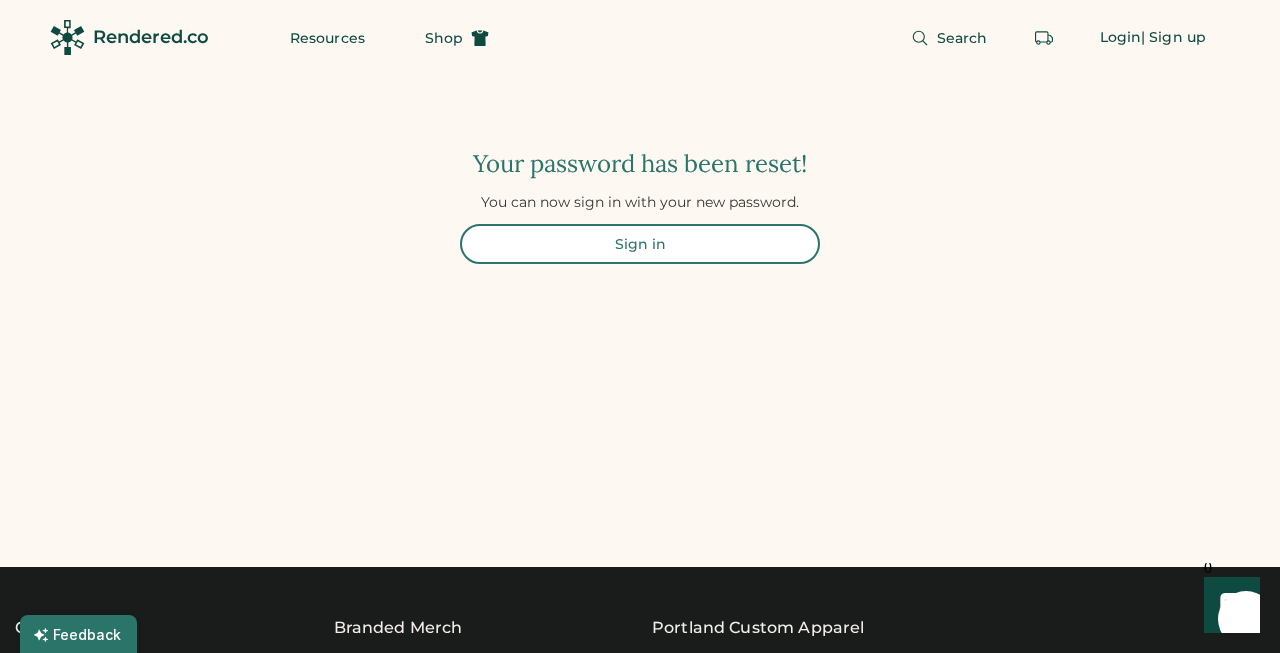 click on "Sign in" at bounding box center [640, 244] 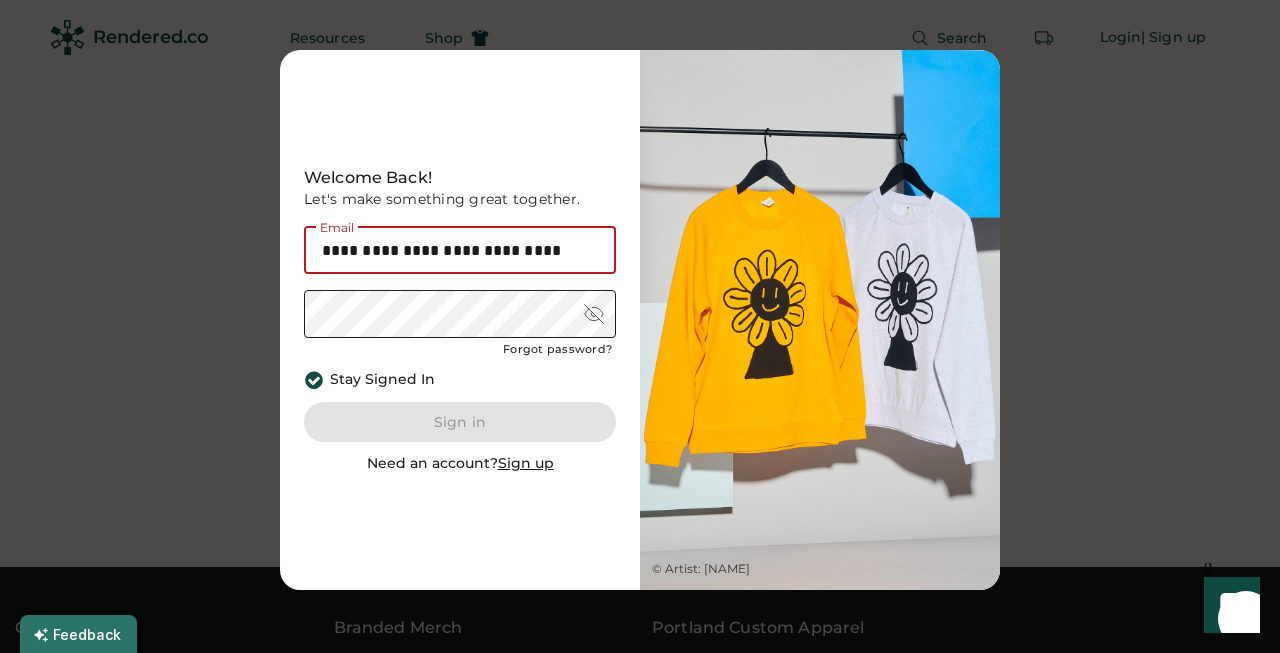 type on "**********" 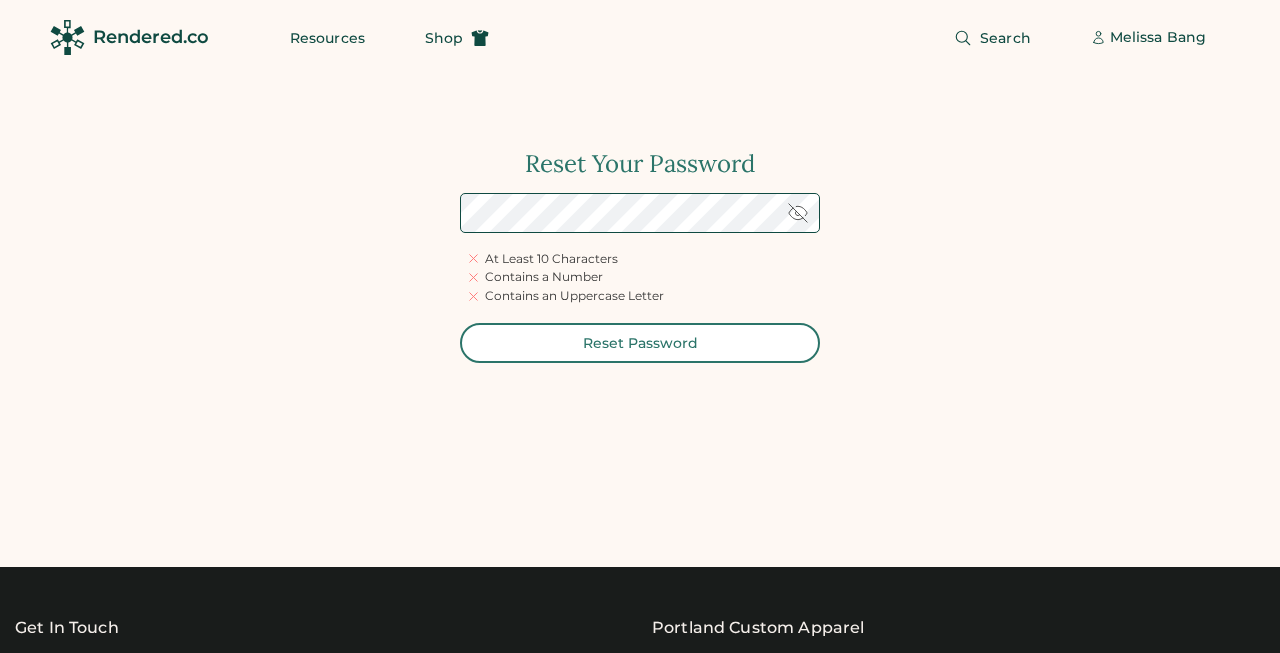 scroll, scrollTop: 0, scrollLeft: 0, axis: both 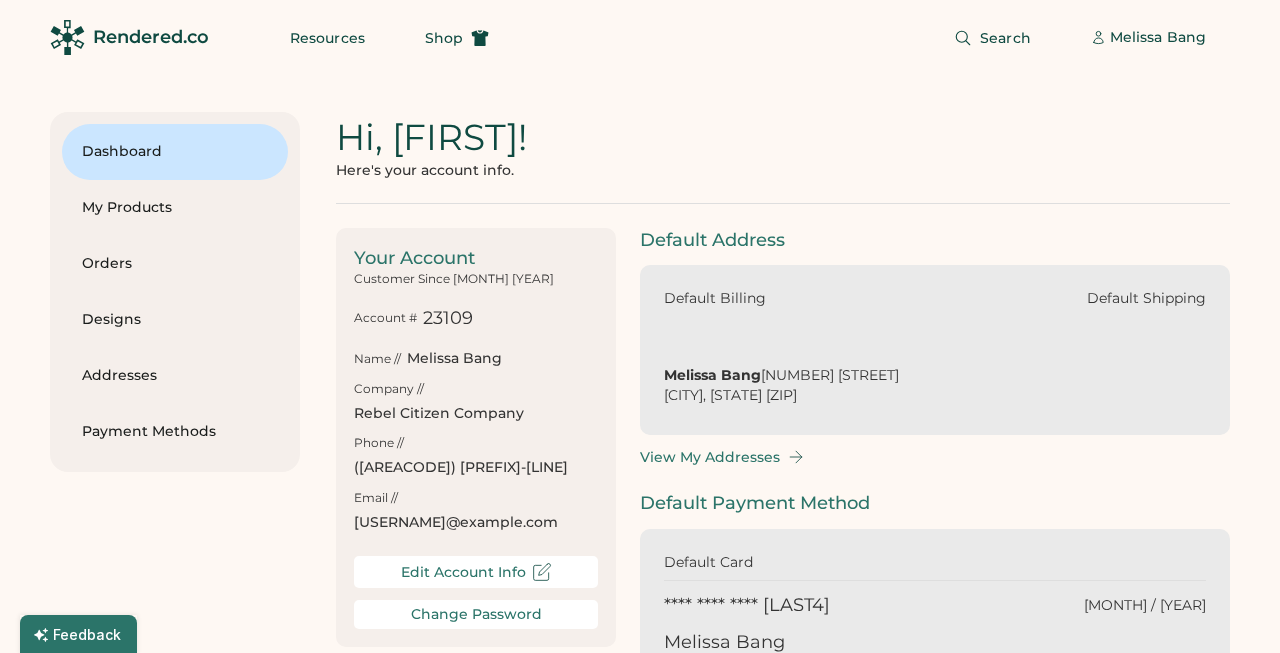type on "********" 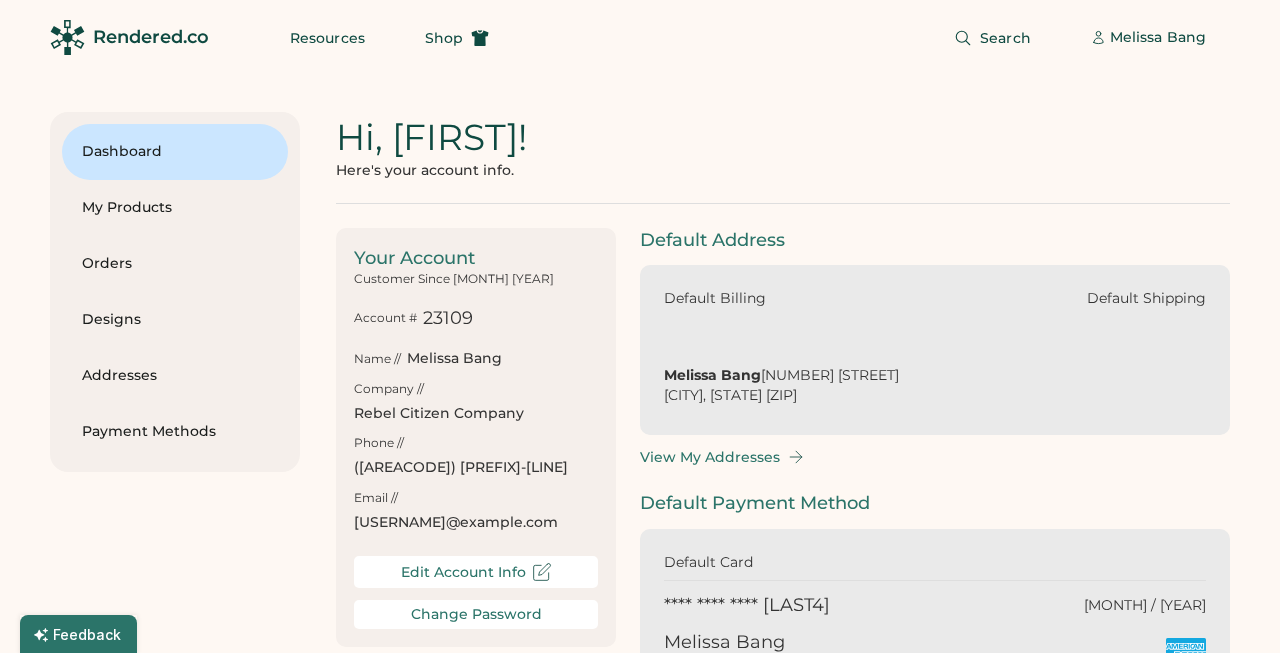 scroll, scrollTop: 0, scrollLeft: 0, axis: both 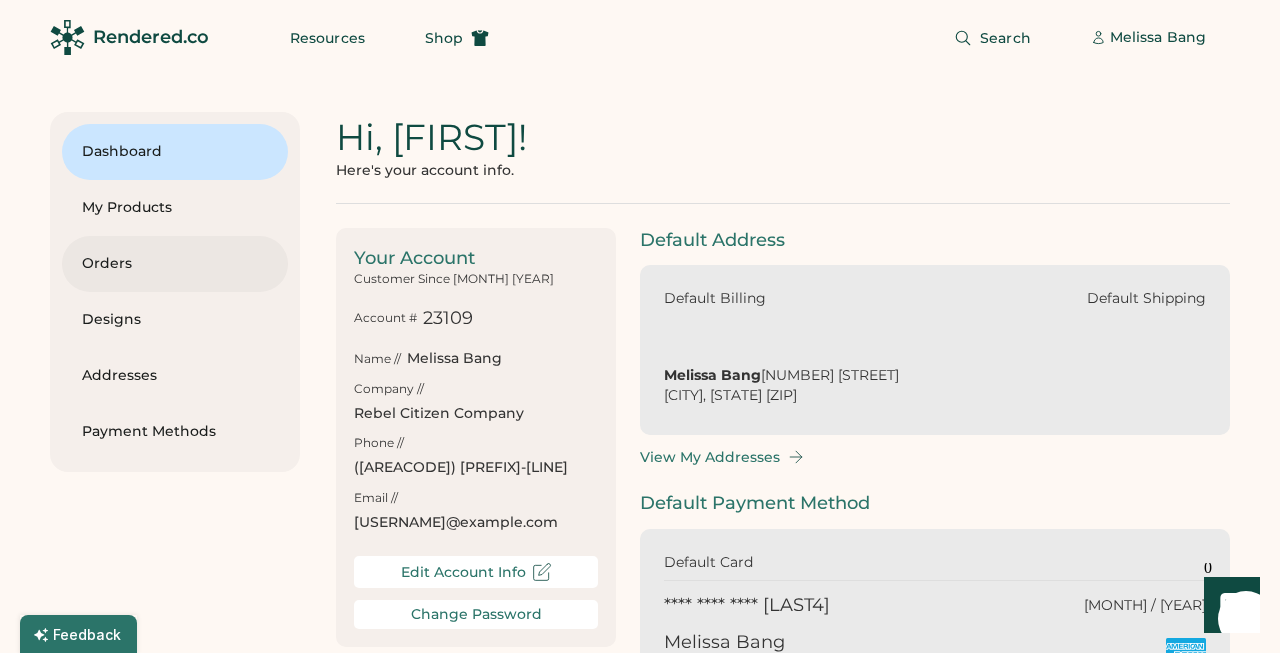 click on "Orders" at bounding box center [175, 264] 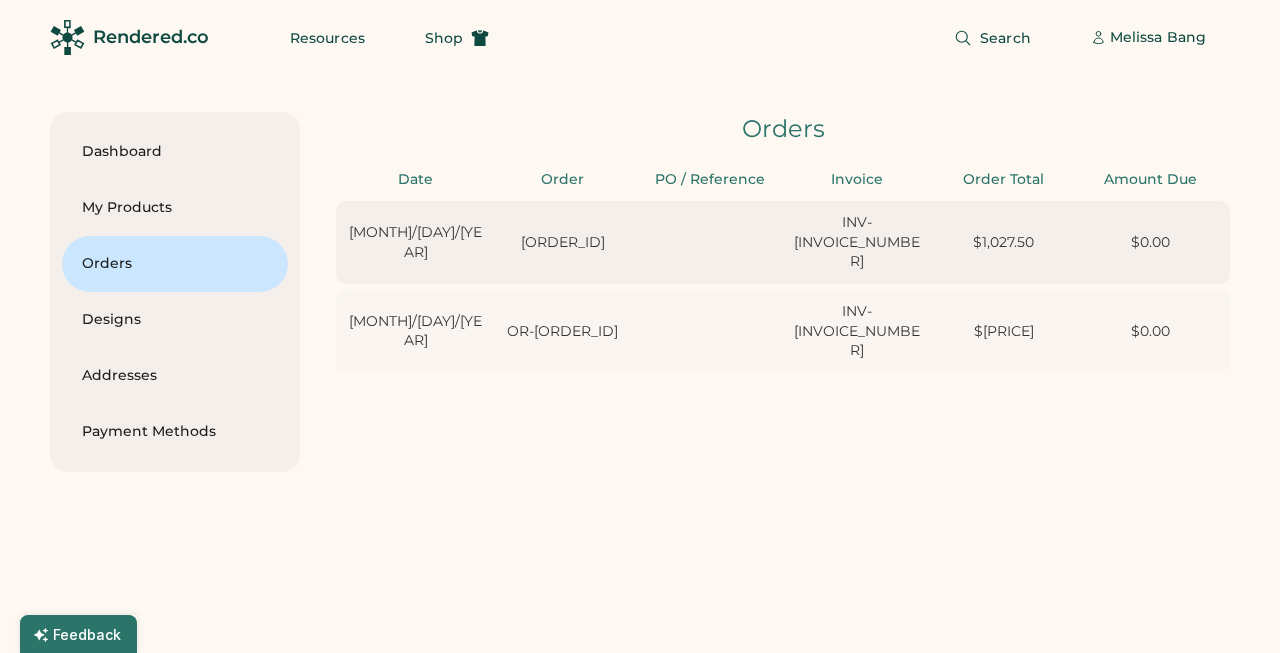 scroll, scrollTop: 0, scrollLeft: 52, axis: horizontal 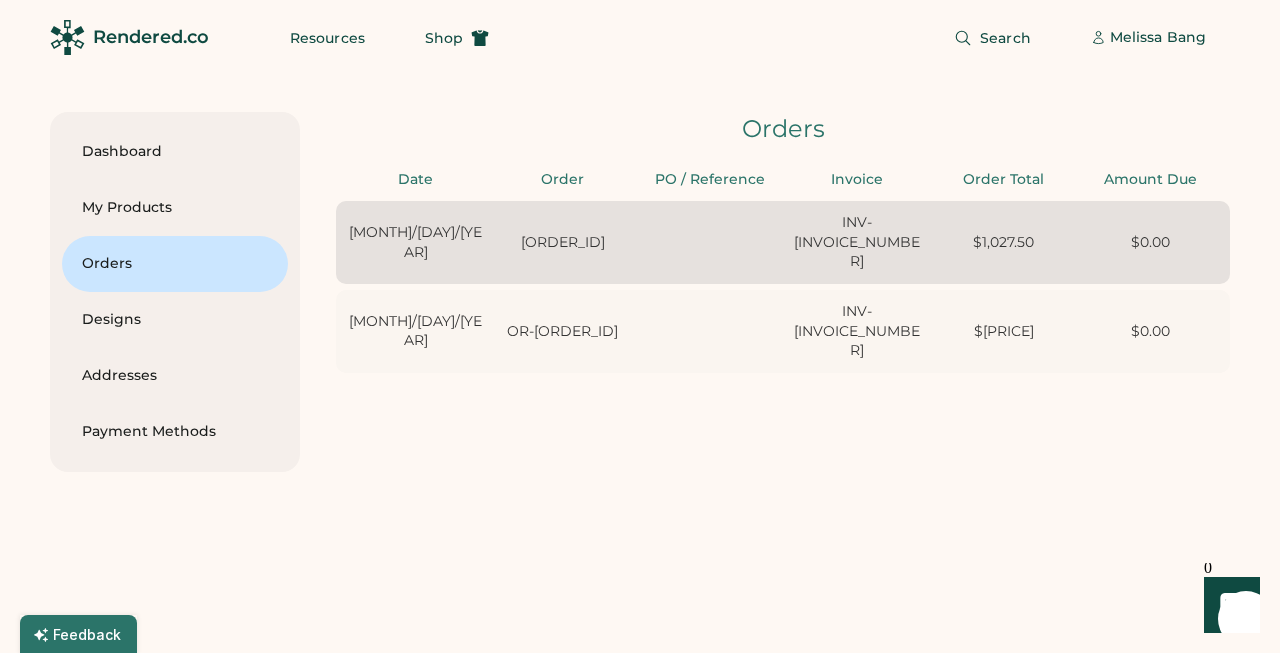 click on "[DATE]" at bounding box center [415, 242] 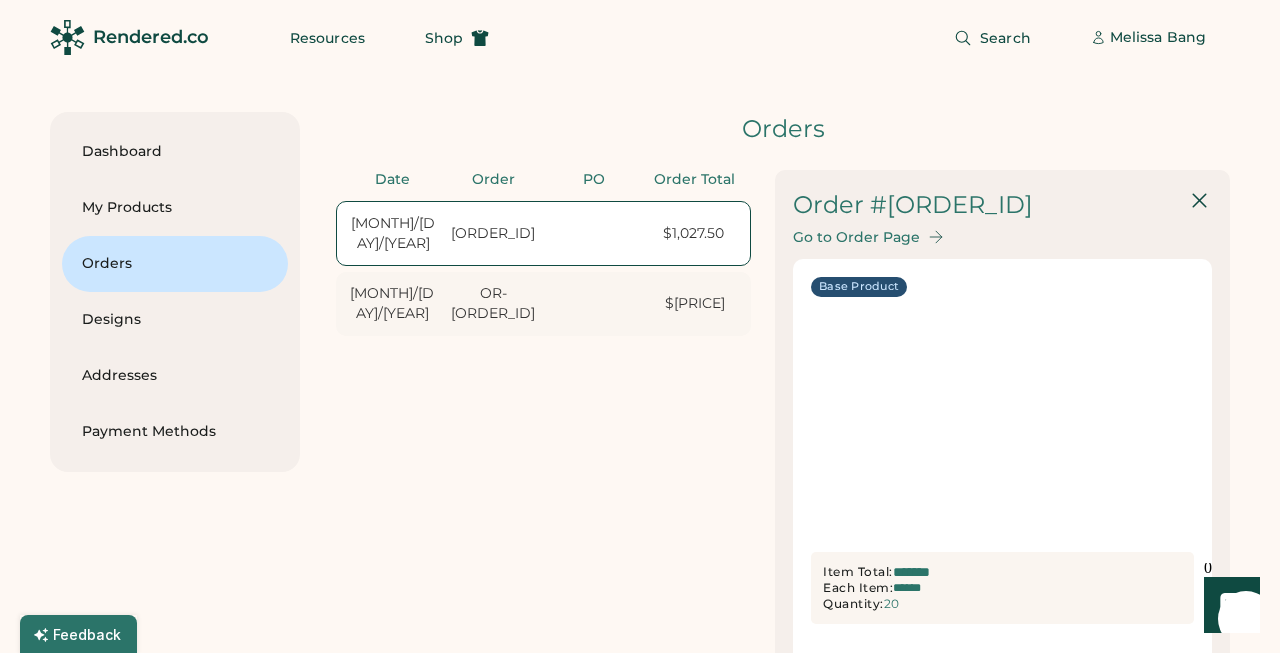 type on "*******" 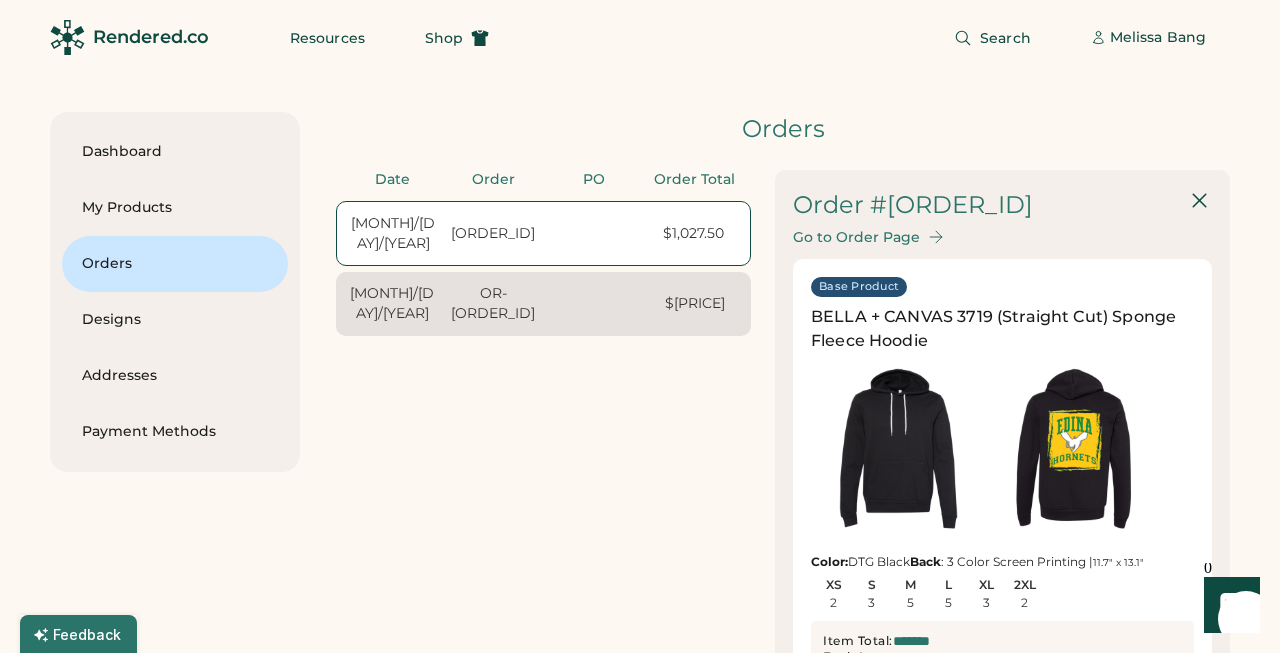 click on "OR-[NUMBER]" at bounding box center (493, 303) 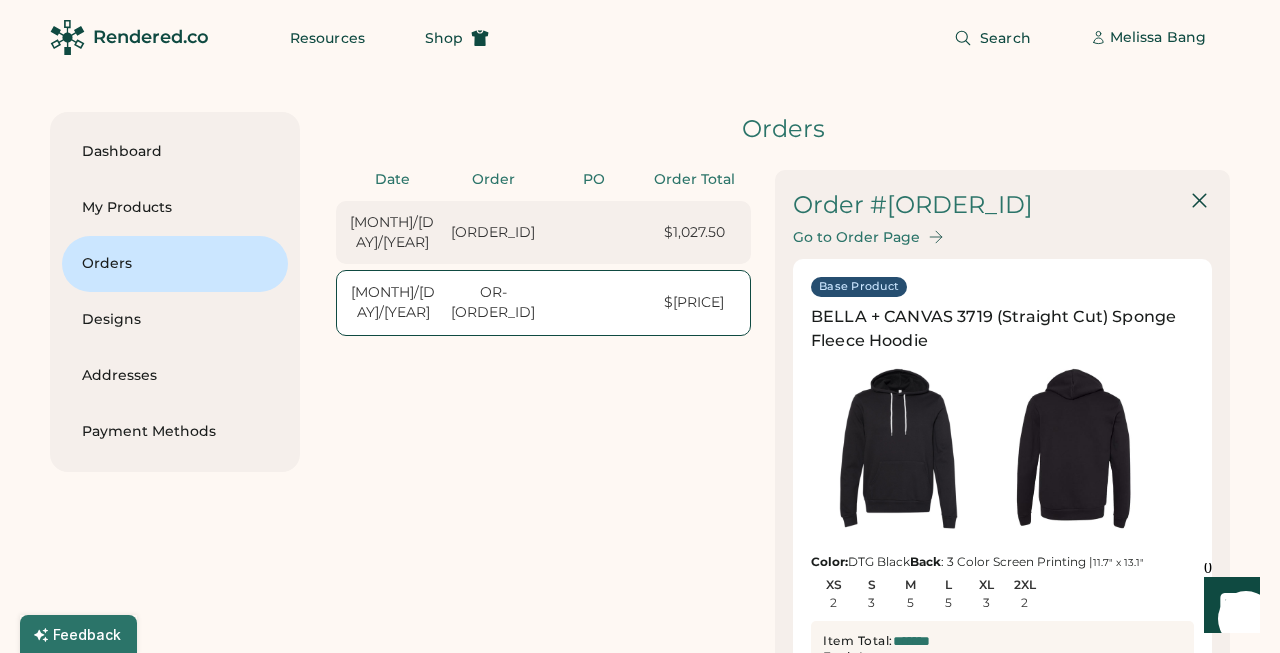type on "*******" 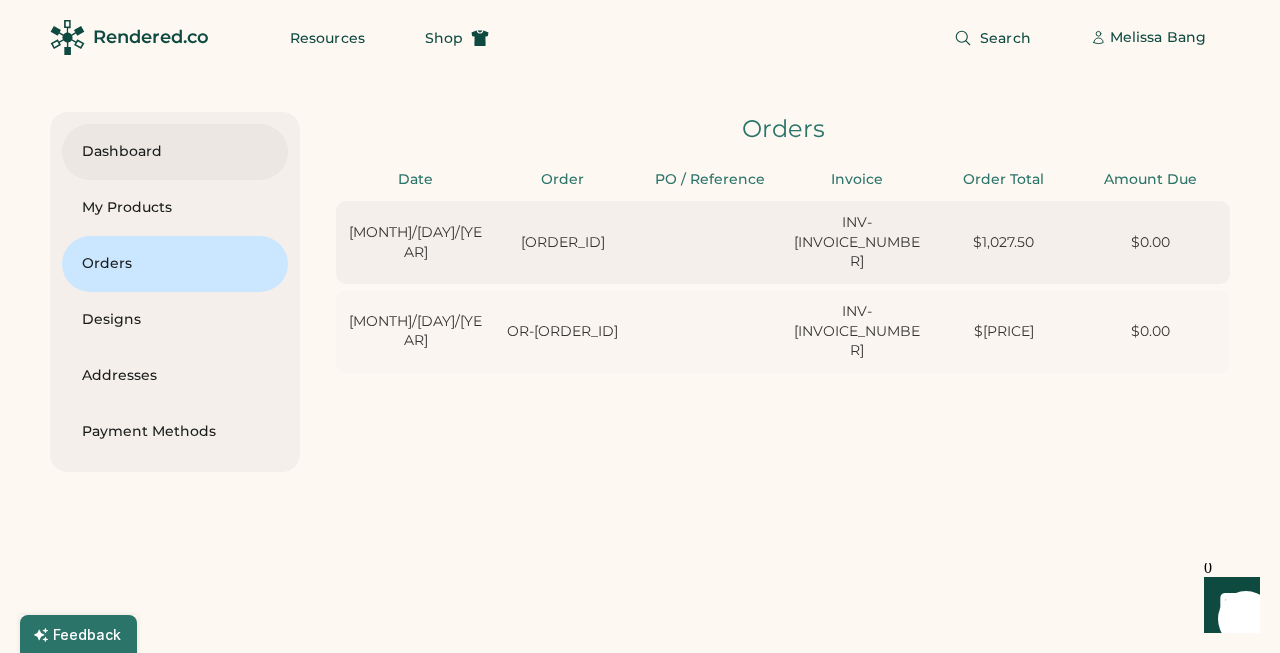 click on "Dashboard" at bounding box center (175, 152) 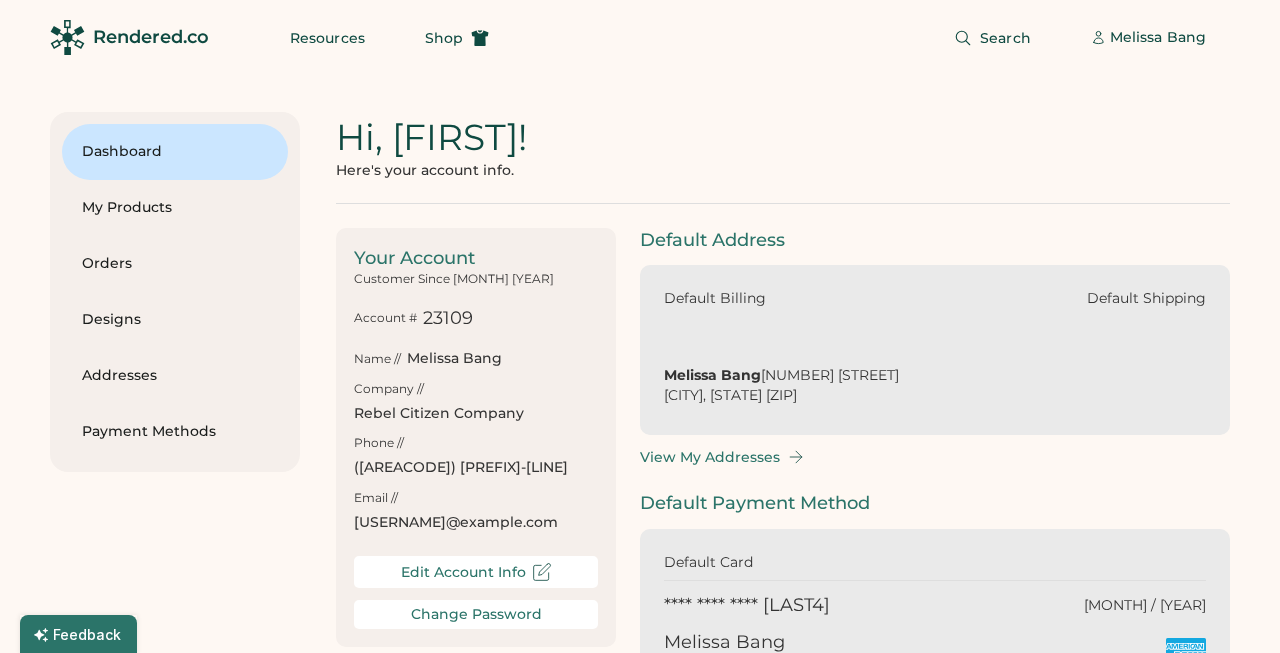 scroll, scrollTop: 0, scrollLeft: 0, axis: both 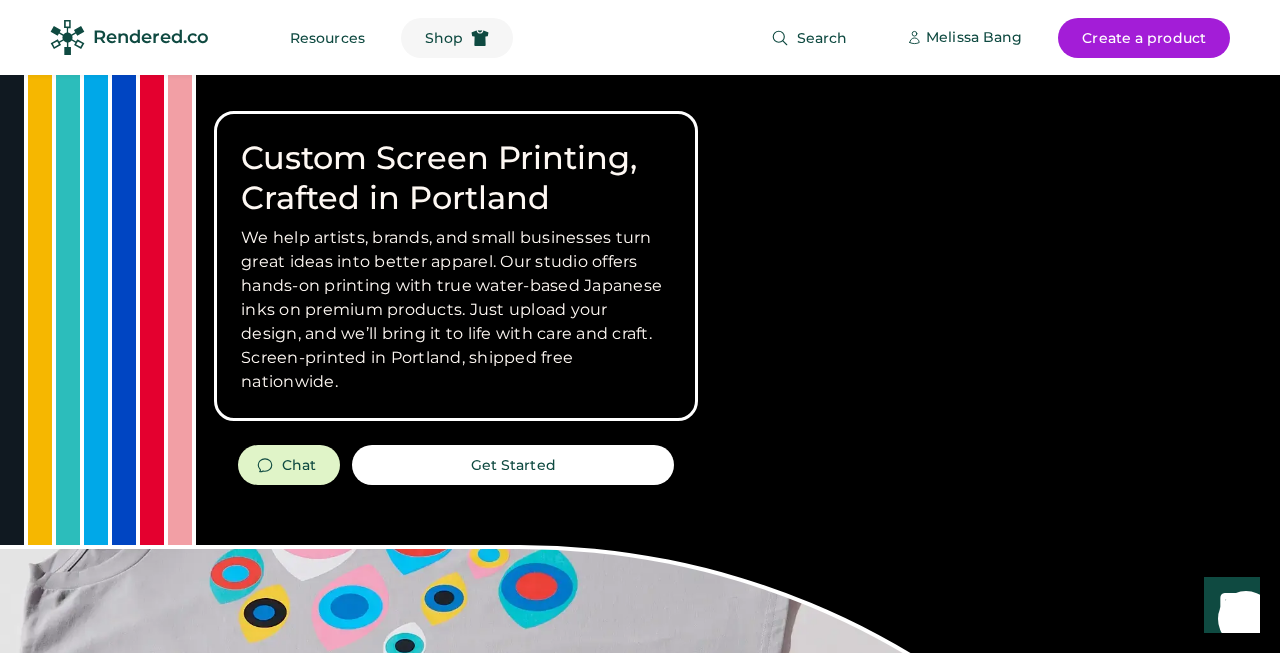 click 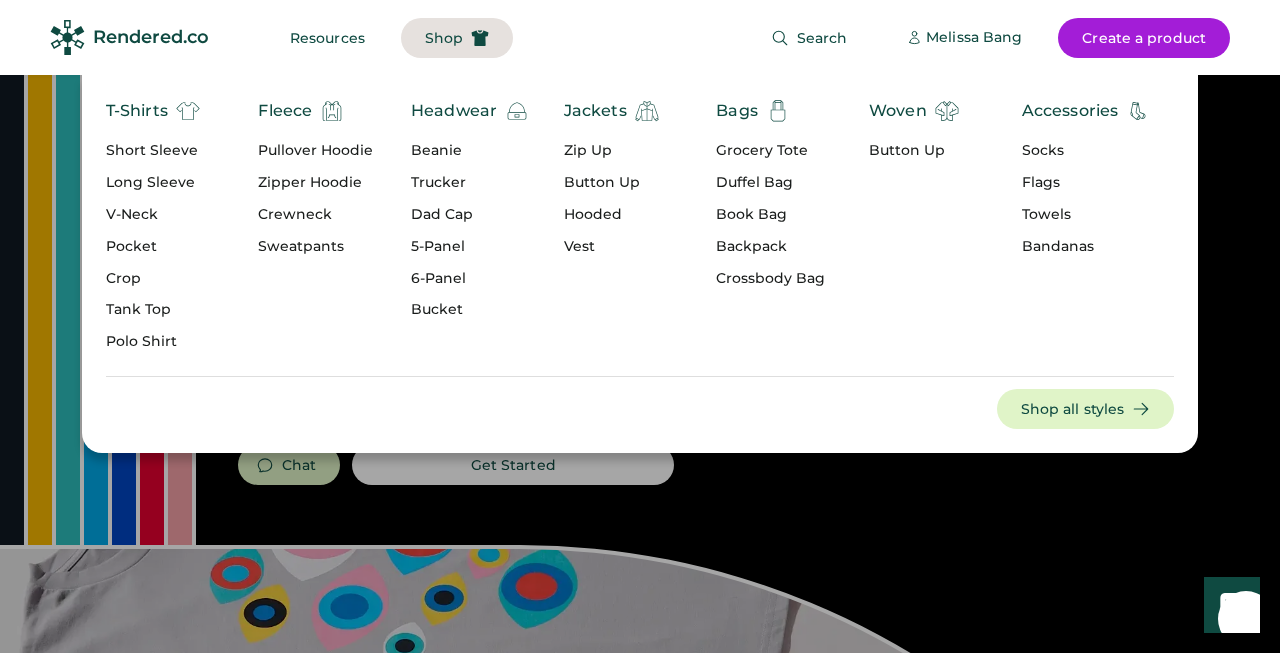 click on "Socks" at bounding box center [1086, 151] 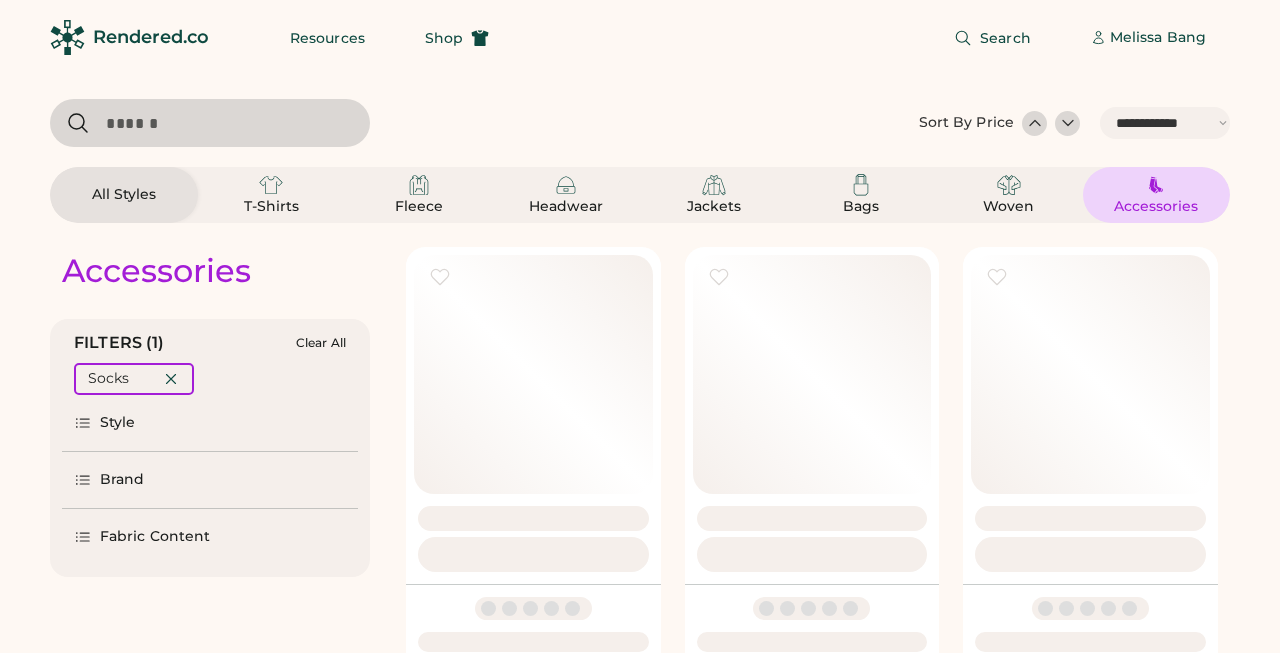 select on "*****" 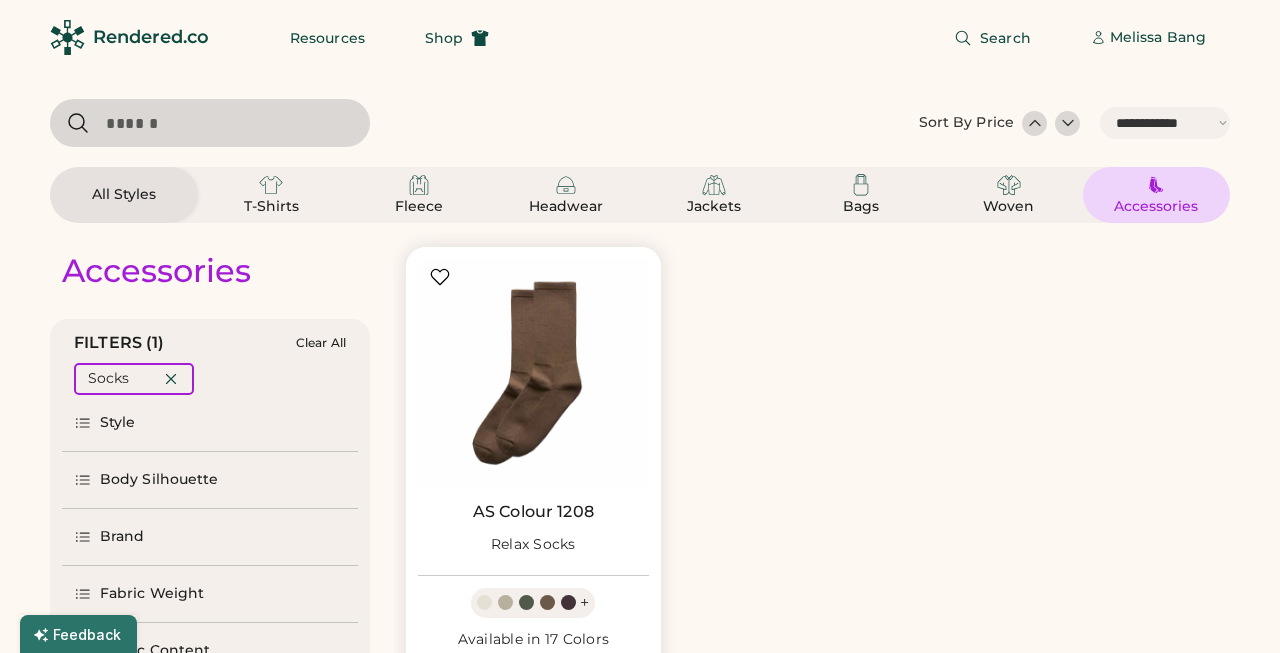 scroll, scrollTop: 0, scrollLeft: 0, axis: both 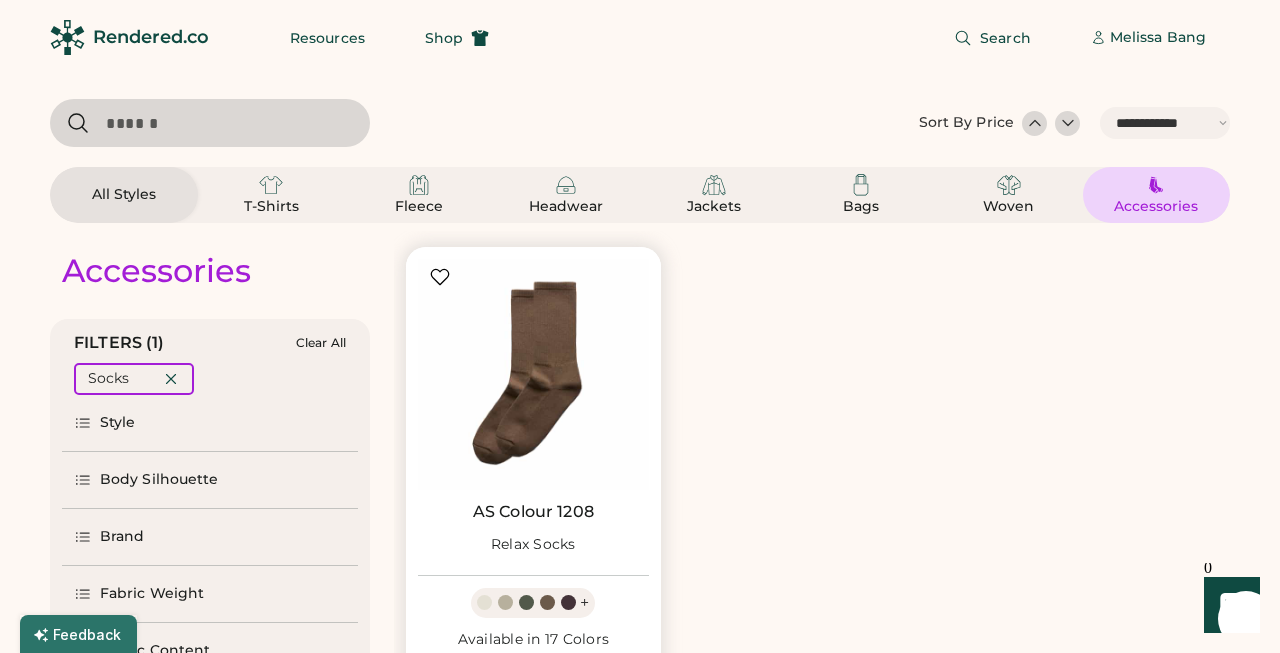 click at bounding box center [533, 374] 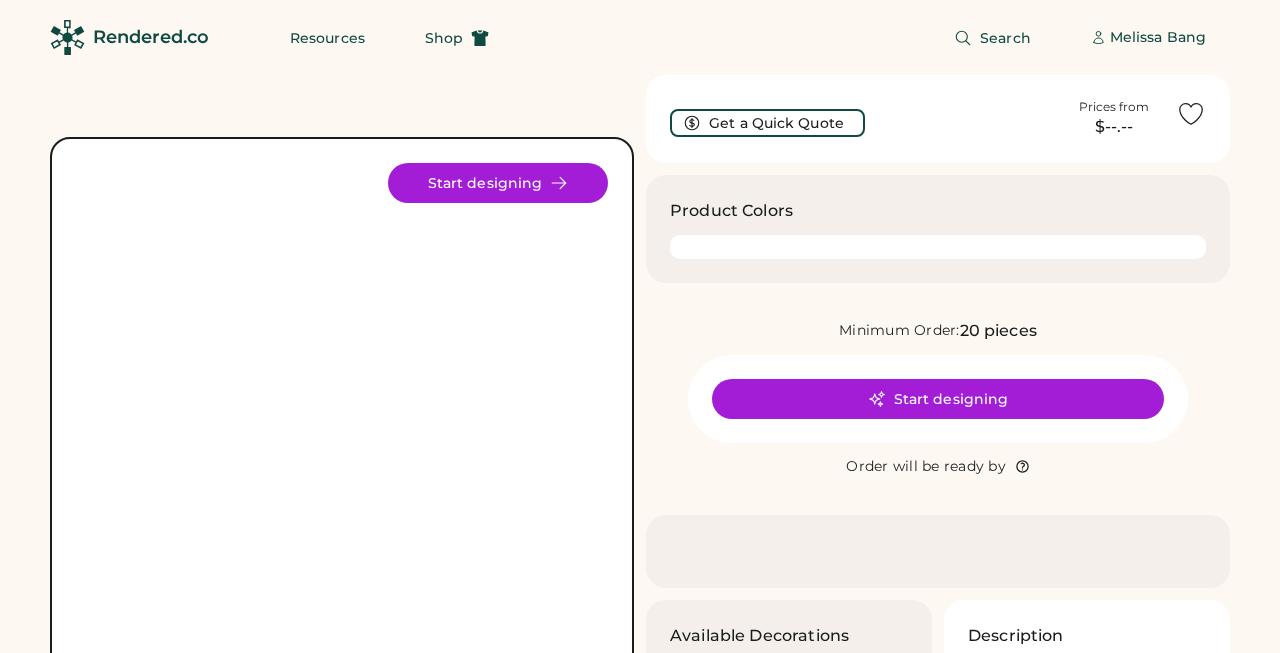 scroll, scrollTop: 0, scrollLeft: 0, axis: both 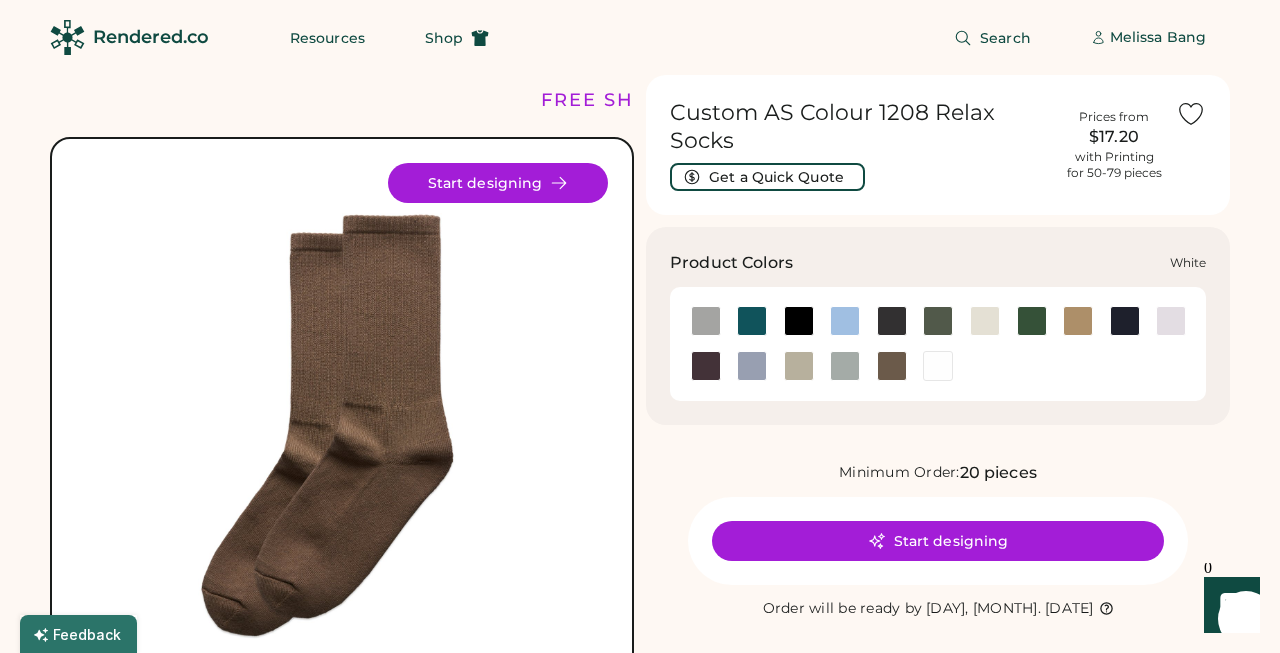 click at bounding box center [938, 366] 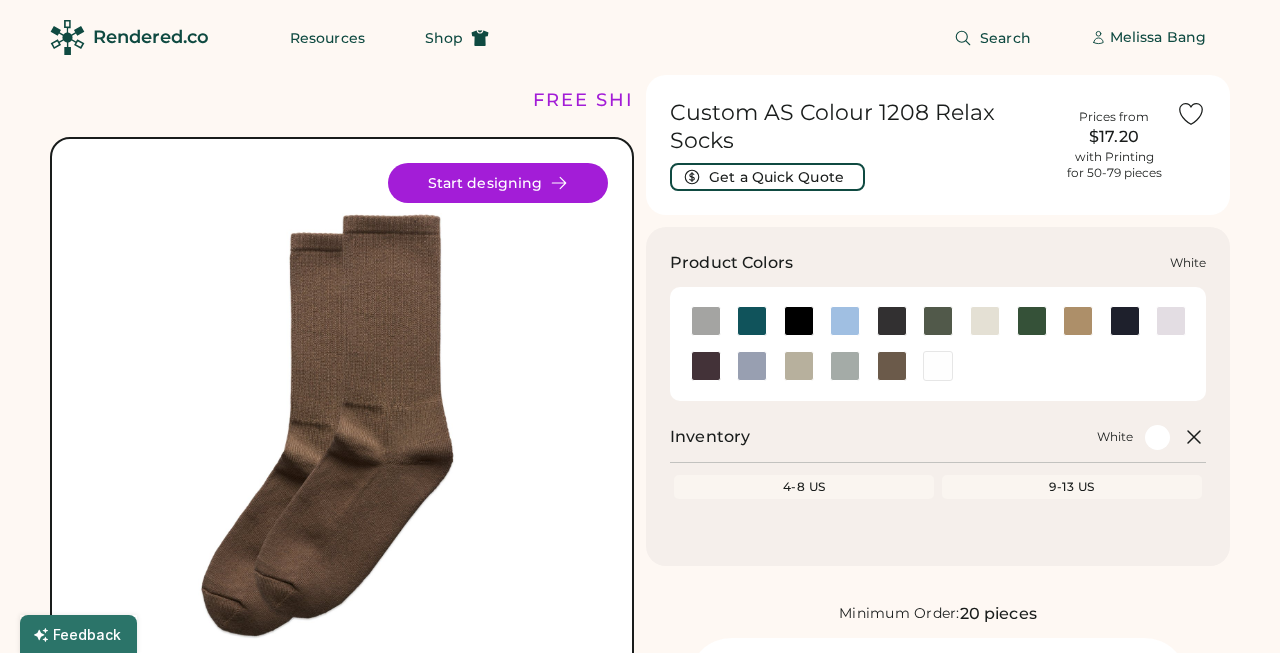scroll, scrollTop: 0, scrollLeft: 0, axis: both 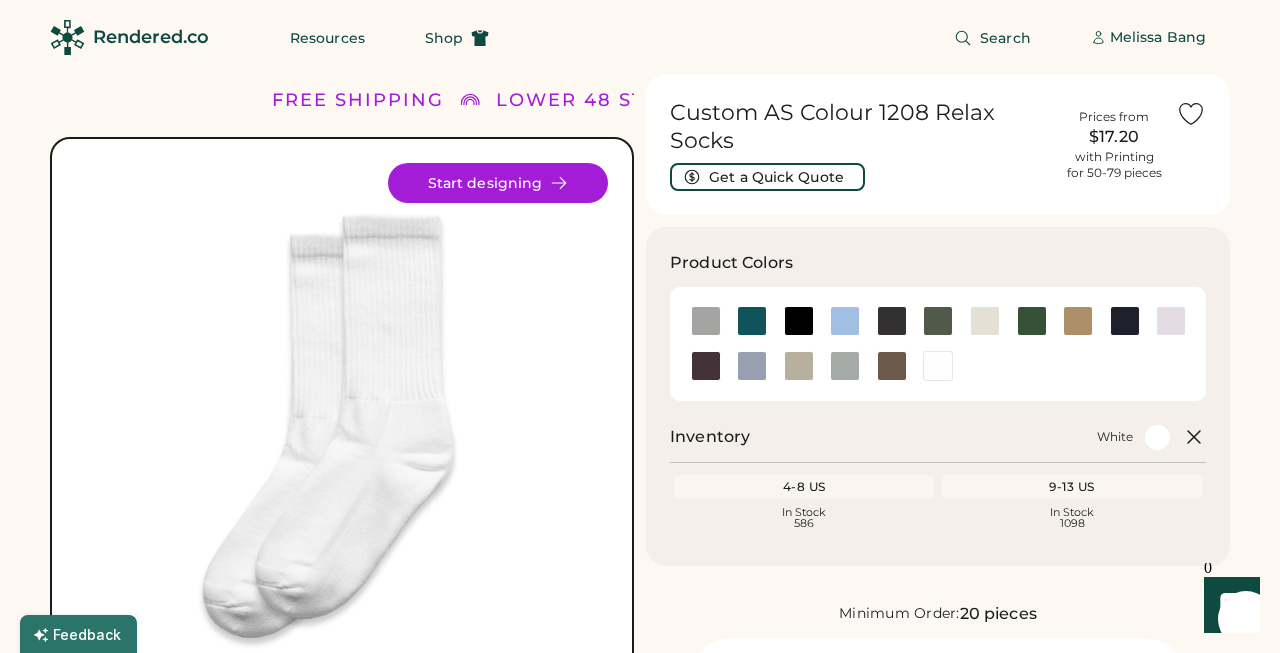 click on "Start designing" at bounding box center (498, 183) 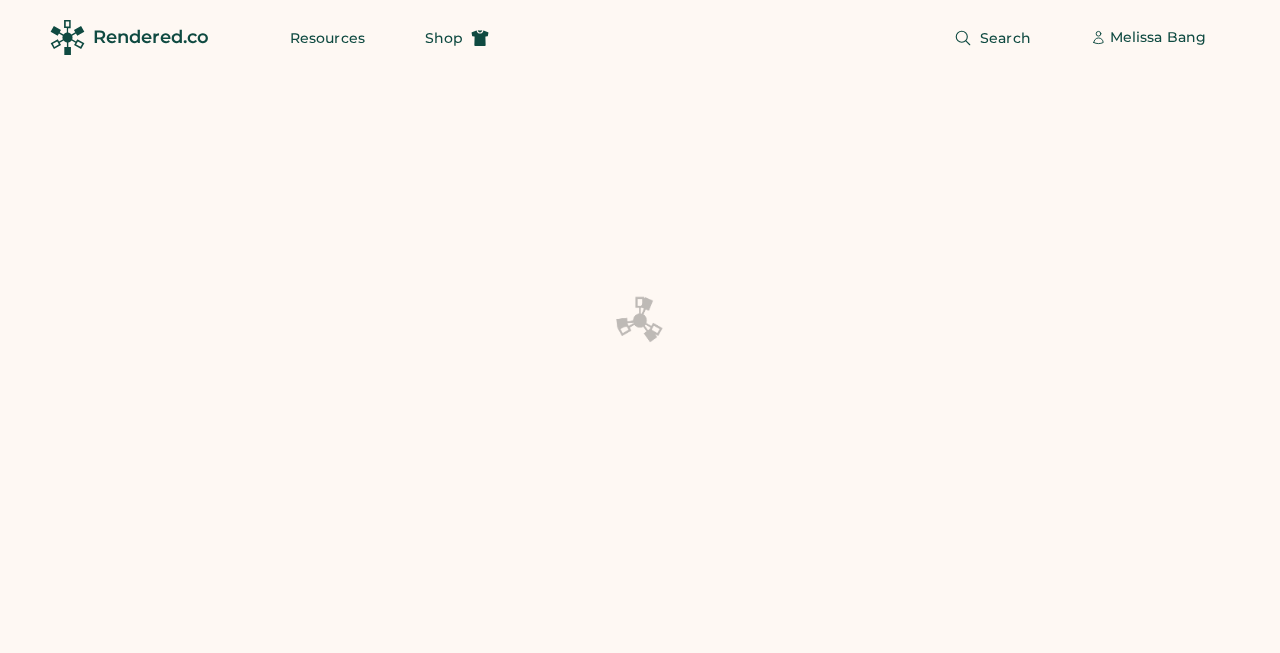 scroll, scrollTop: 0, scrollLeft: 0, axis: both 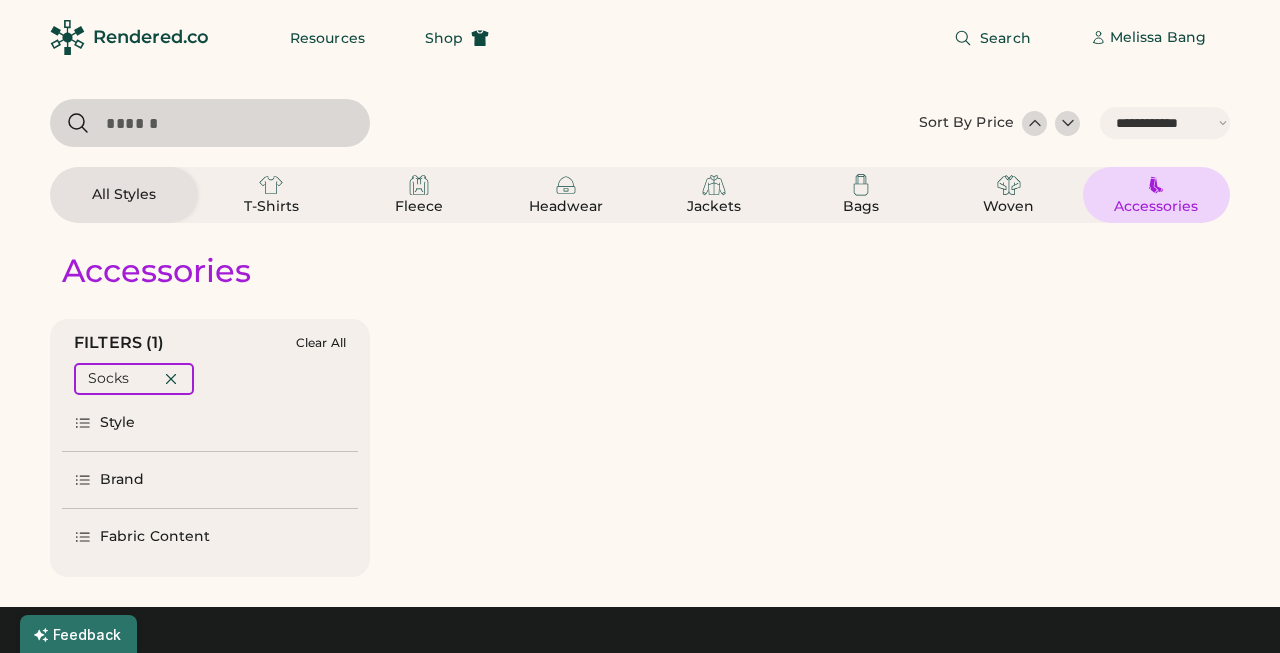 select on "*****" 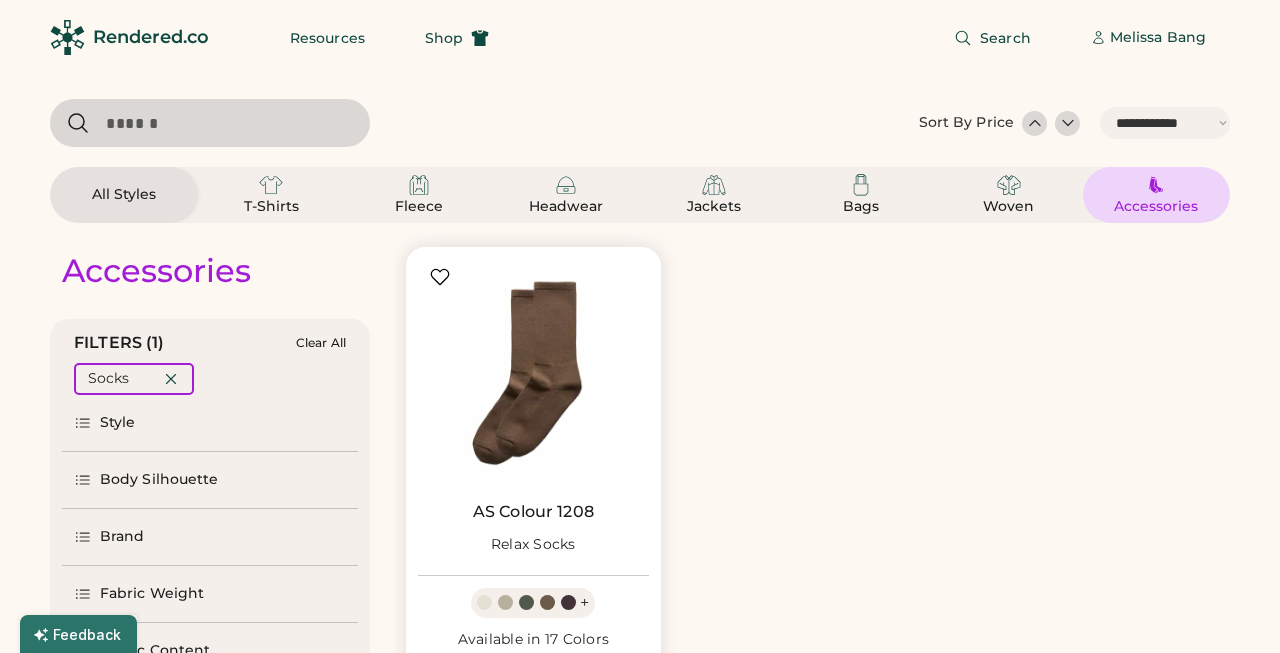 scroll, scrollTop: 0, scrollLeft: 0, axis: both 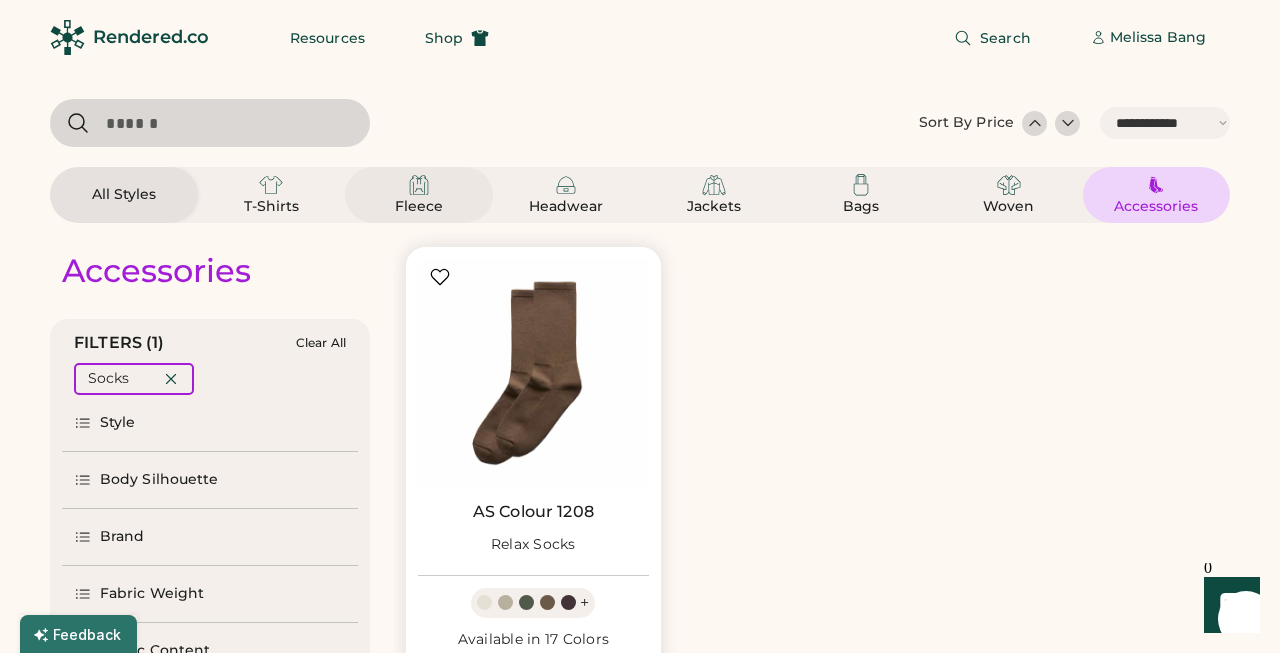 click on "Fleece" at bounding box center [419, 207] 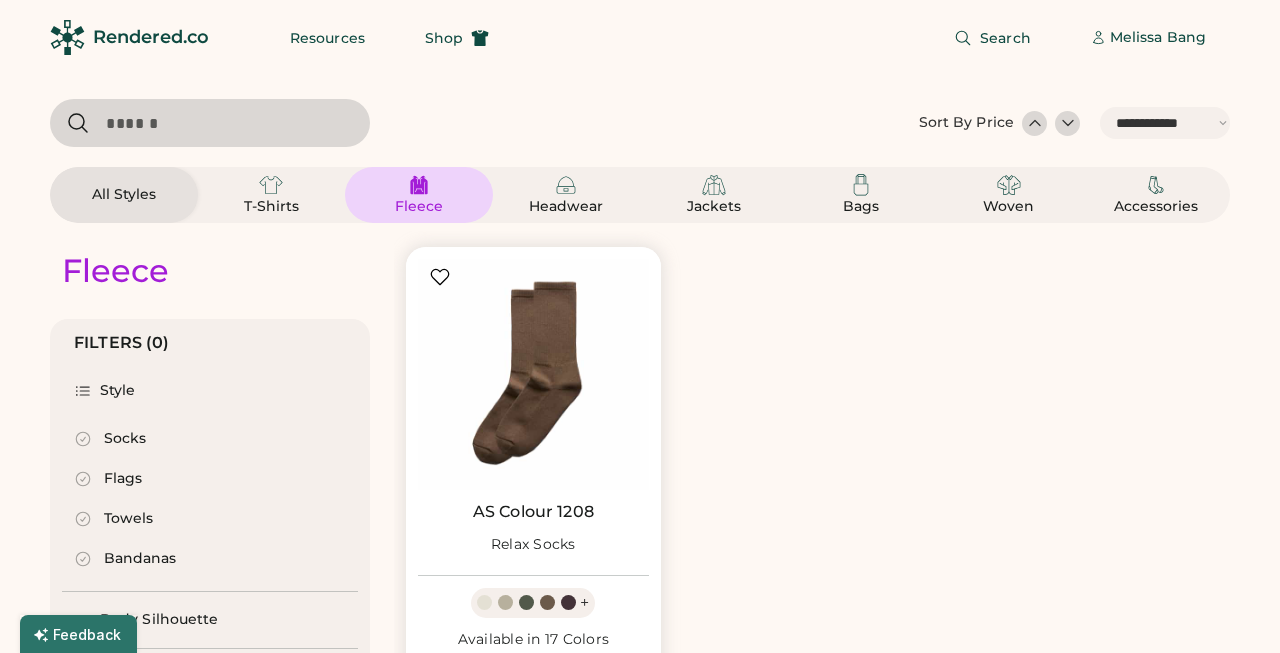 select on "*" 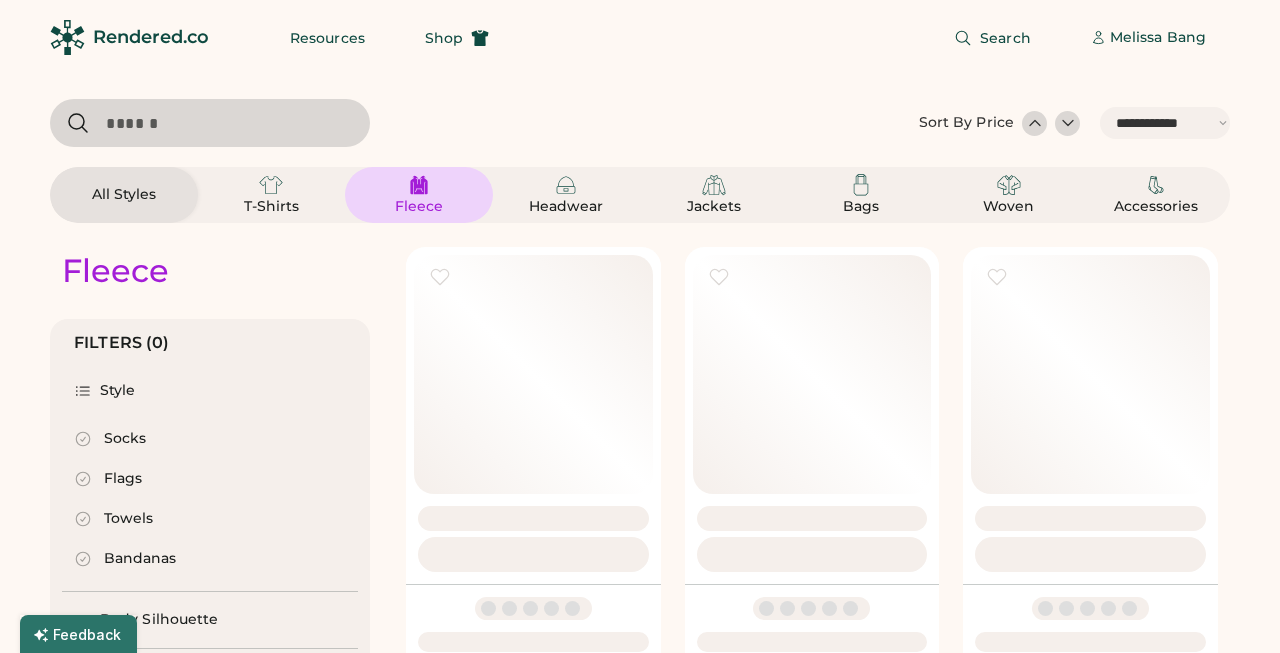 scroll, scrollTop: 0, scrollLeft: 0, axis: both 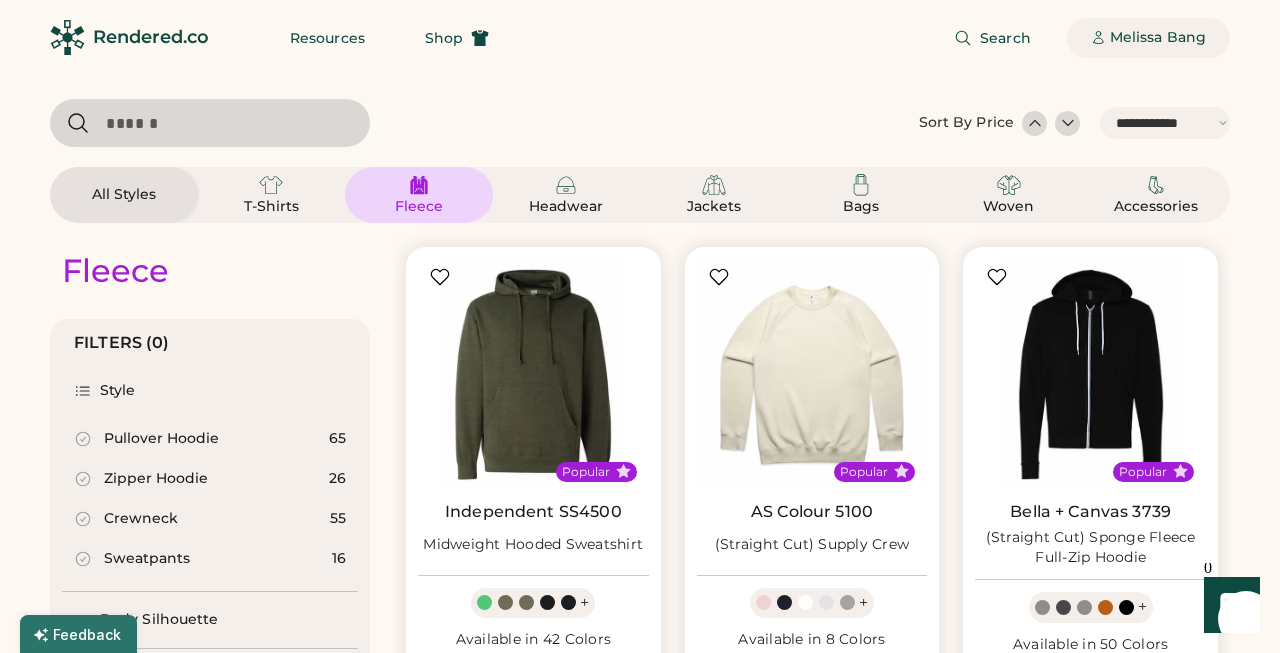 click on "Melissa Bang" at bounding box center (1158, 38) 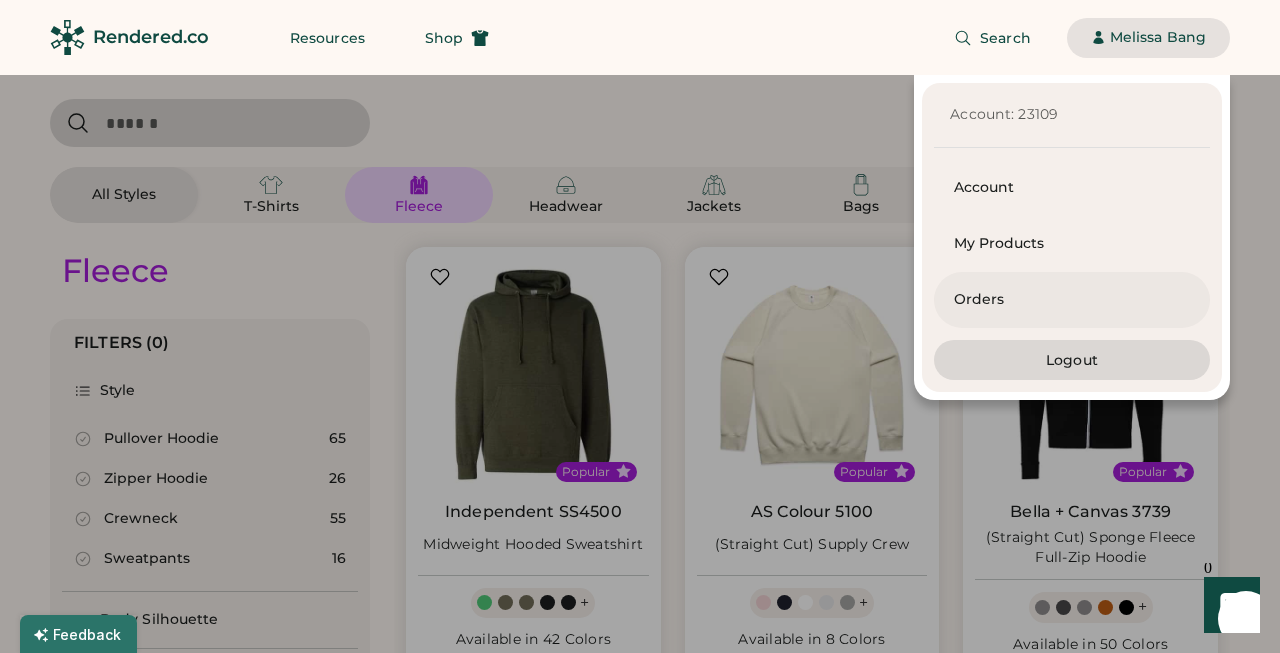 click on "Orders" at bounding box center (1072, 300) 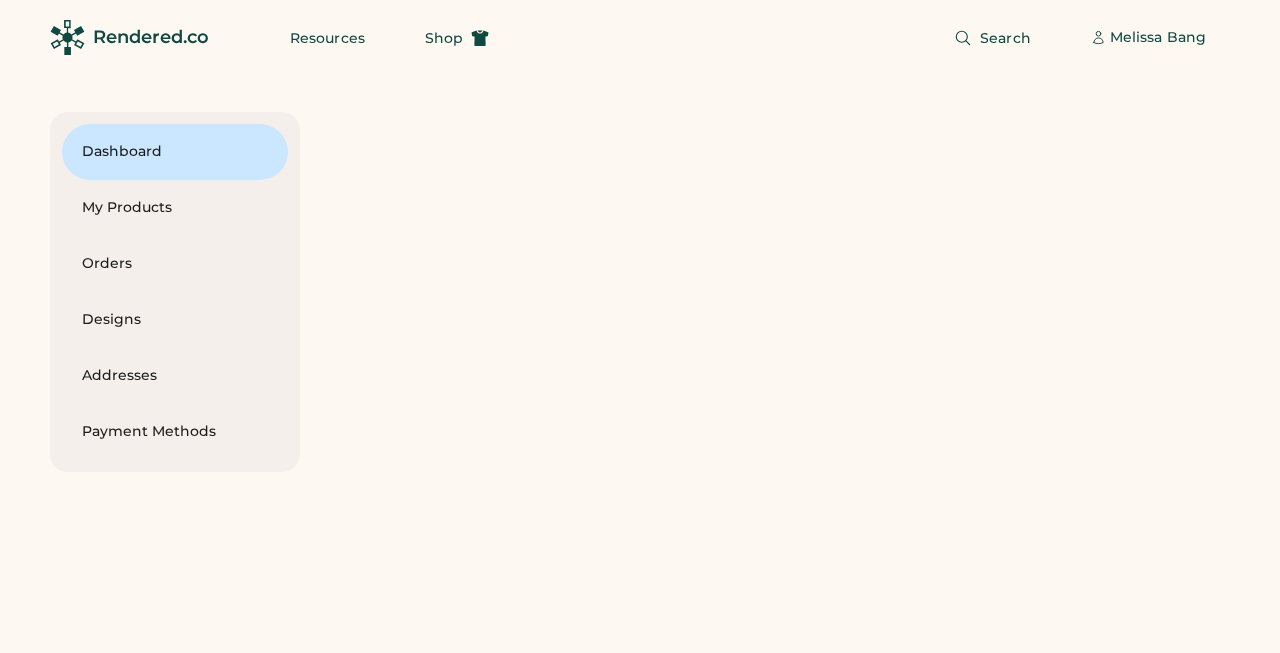 scroll, scrollTop: 0, scrollLeft: 0, axis: both 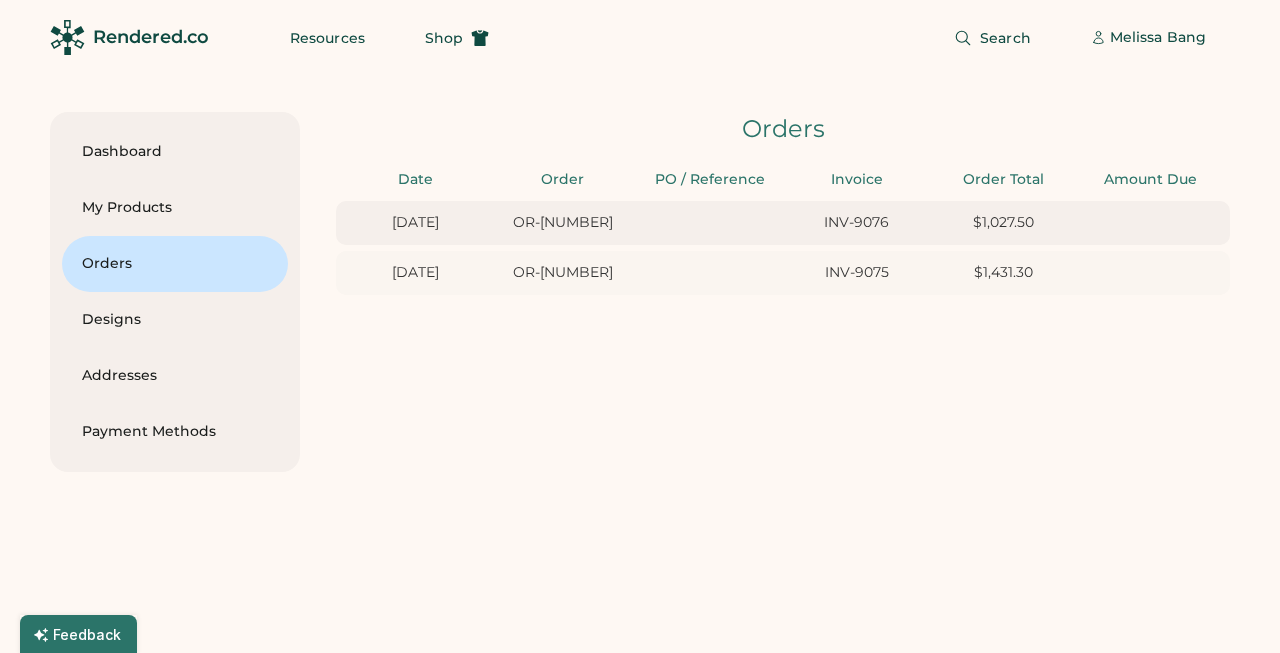 type on "********" 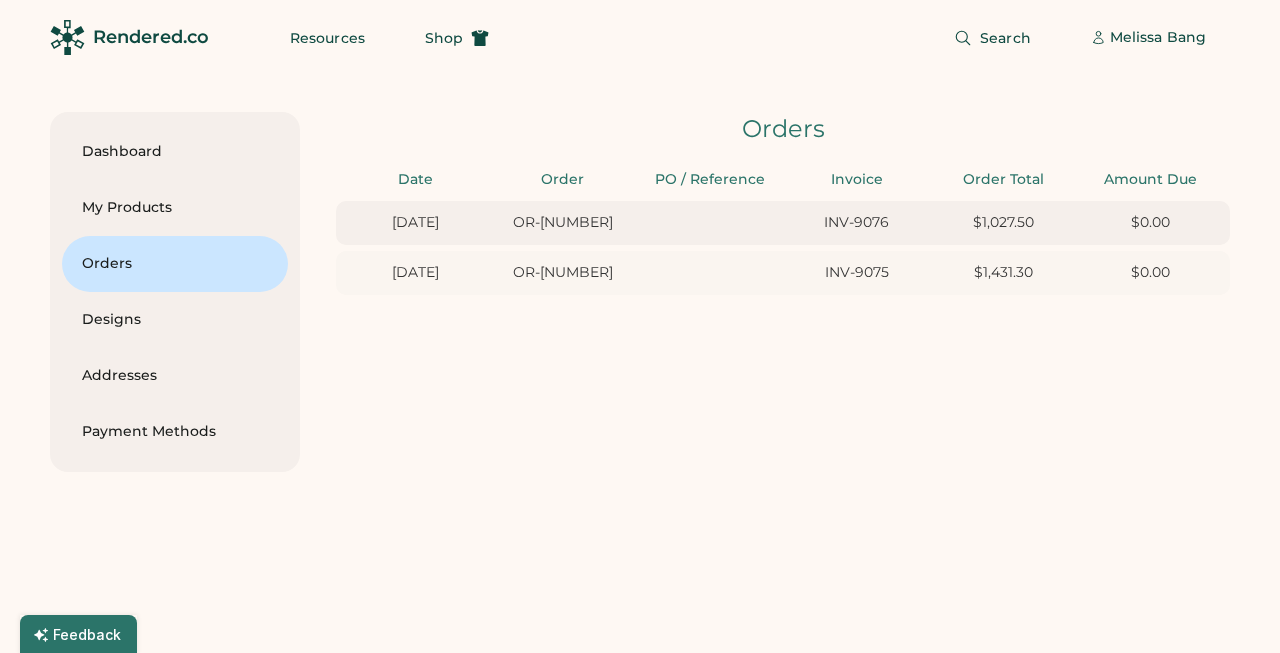 scroll, scrollTop: 0, scrollLeft: 0, axis: both 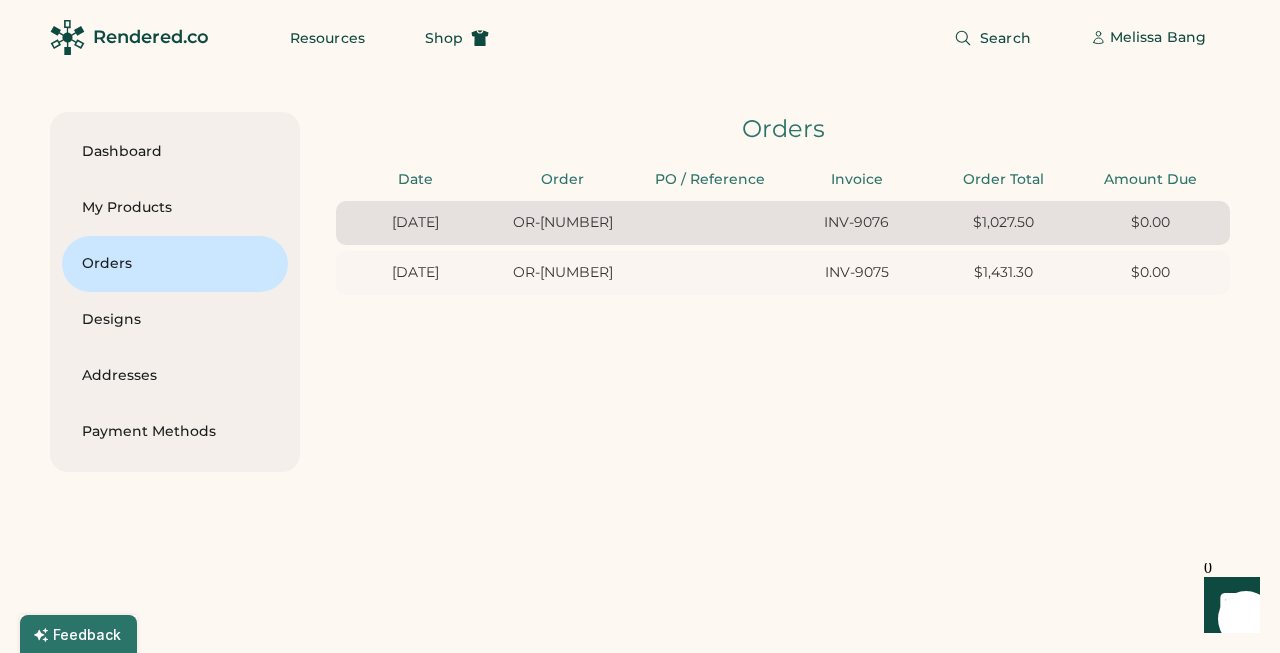 click on "[DATE] OR-[NUMBER] INV-[NUMBER] $[PRICE] $[PRICE]" at bounding box center (783, 223) 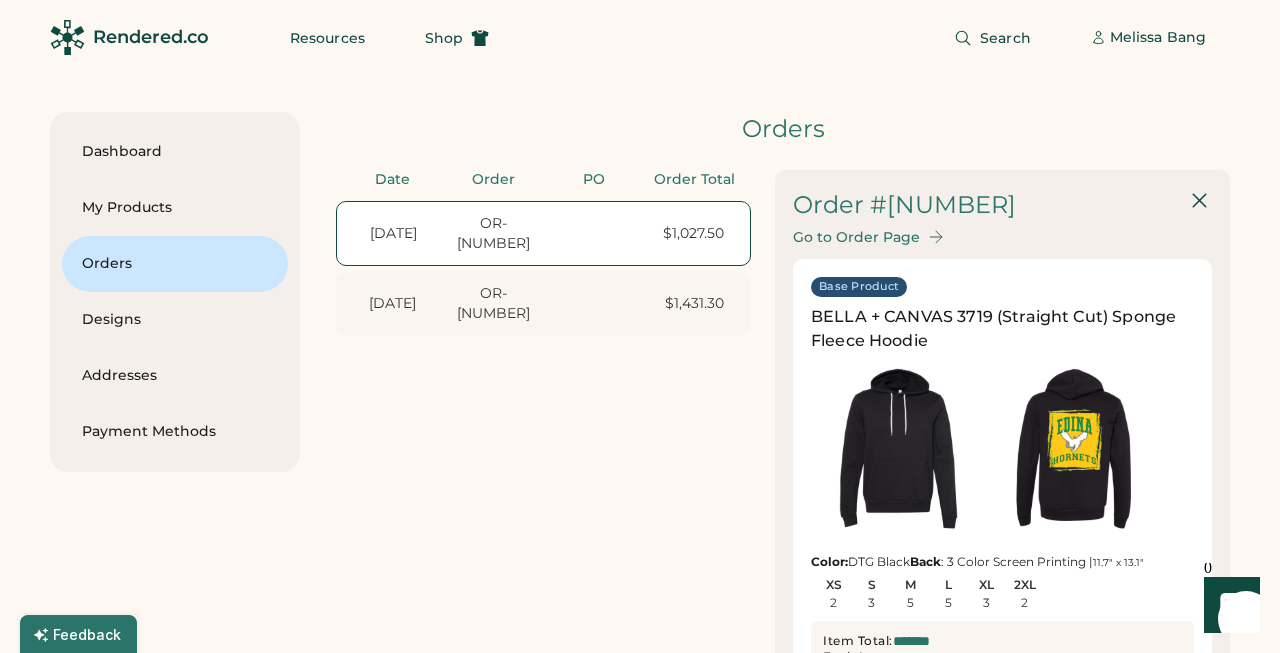 type on "*******" 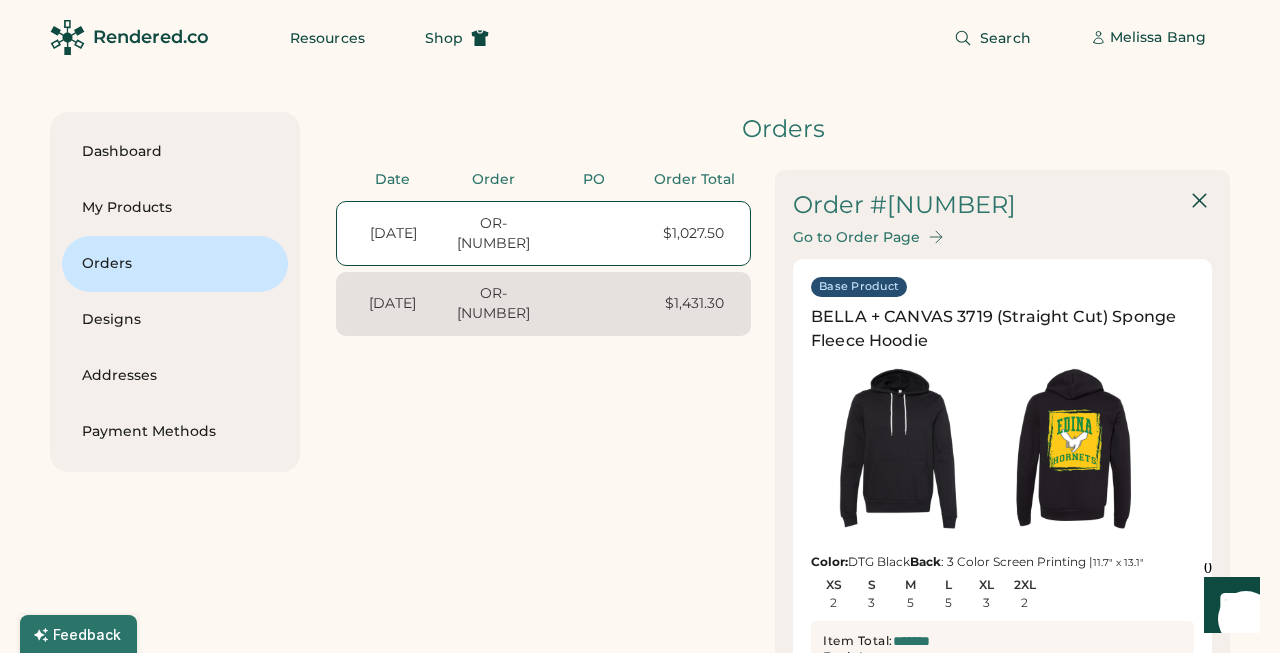 click on "[DATE] OR-[NUMBER] INV-[NUMBER] $[PRICE] $[PRICE]" at bounding box center [543, 303] 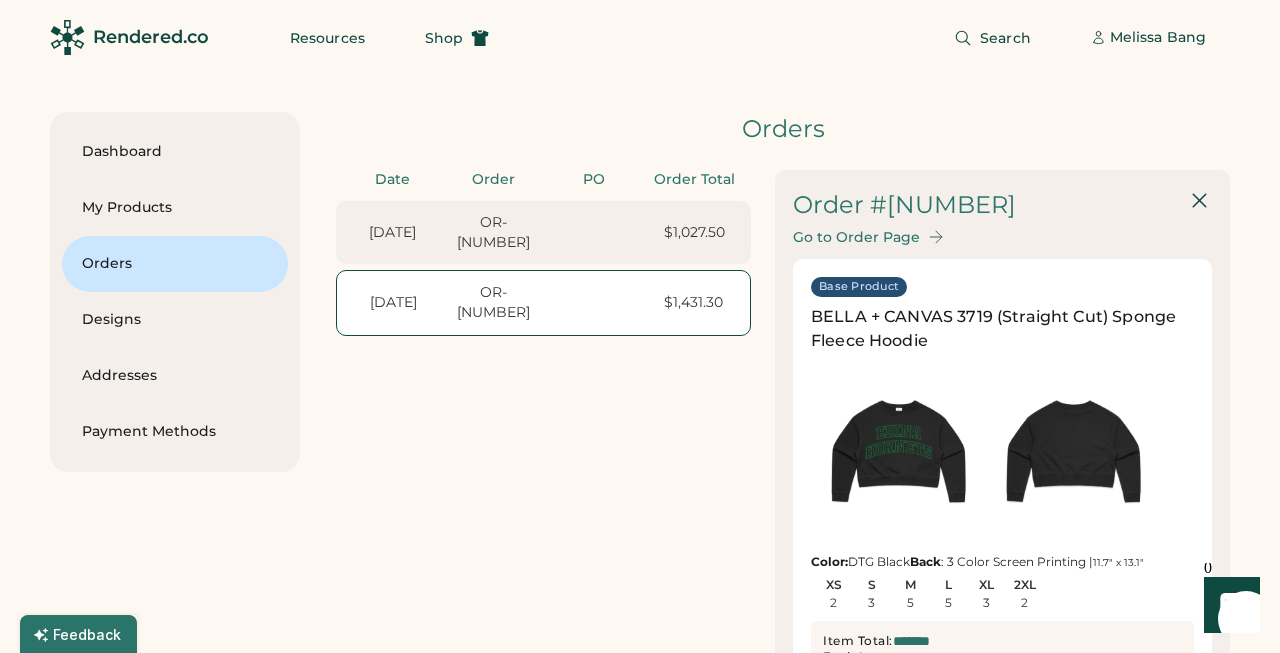type on "*******" 